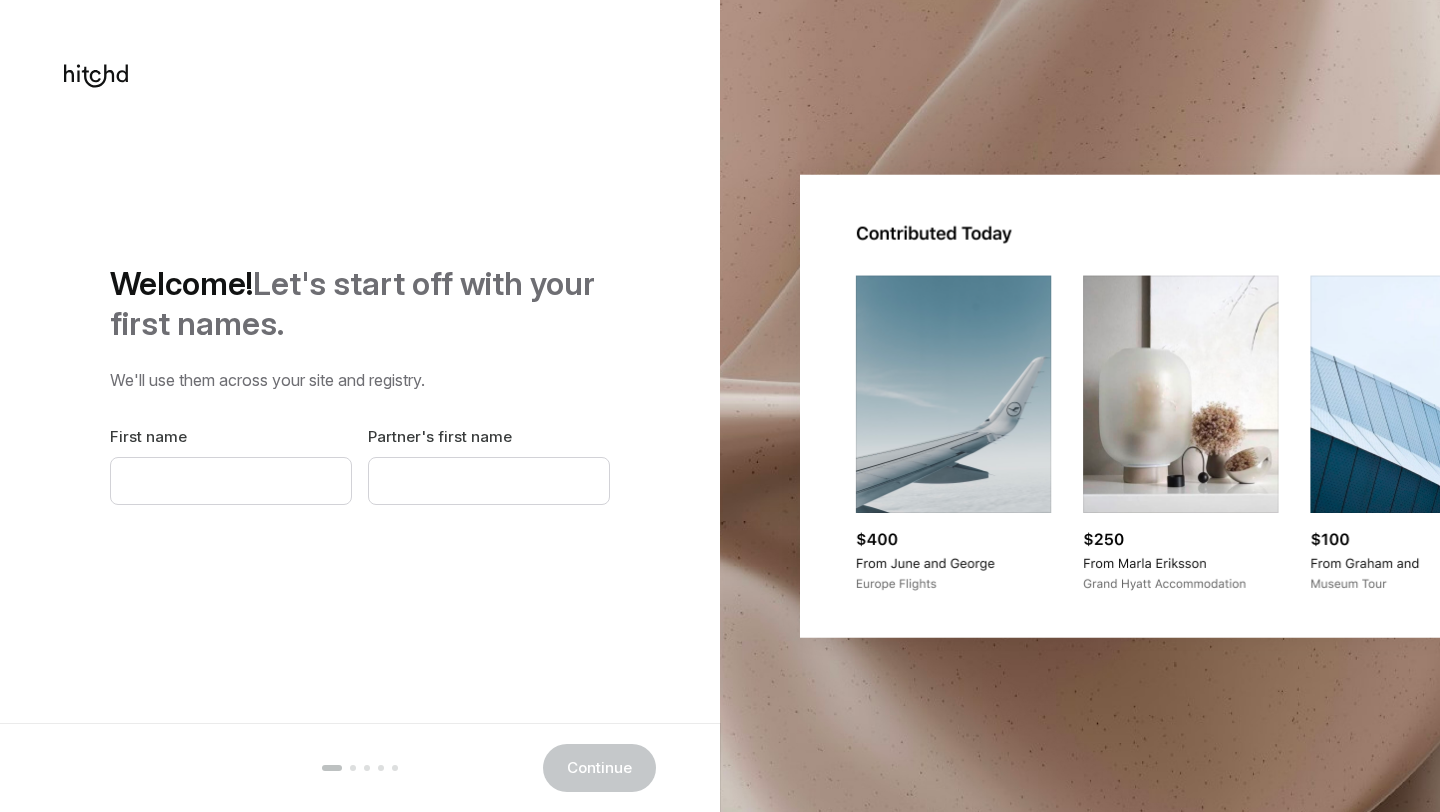 scroll, scrollTop: 0, scrollLeft: 0, axis: both 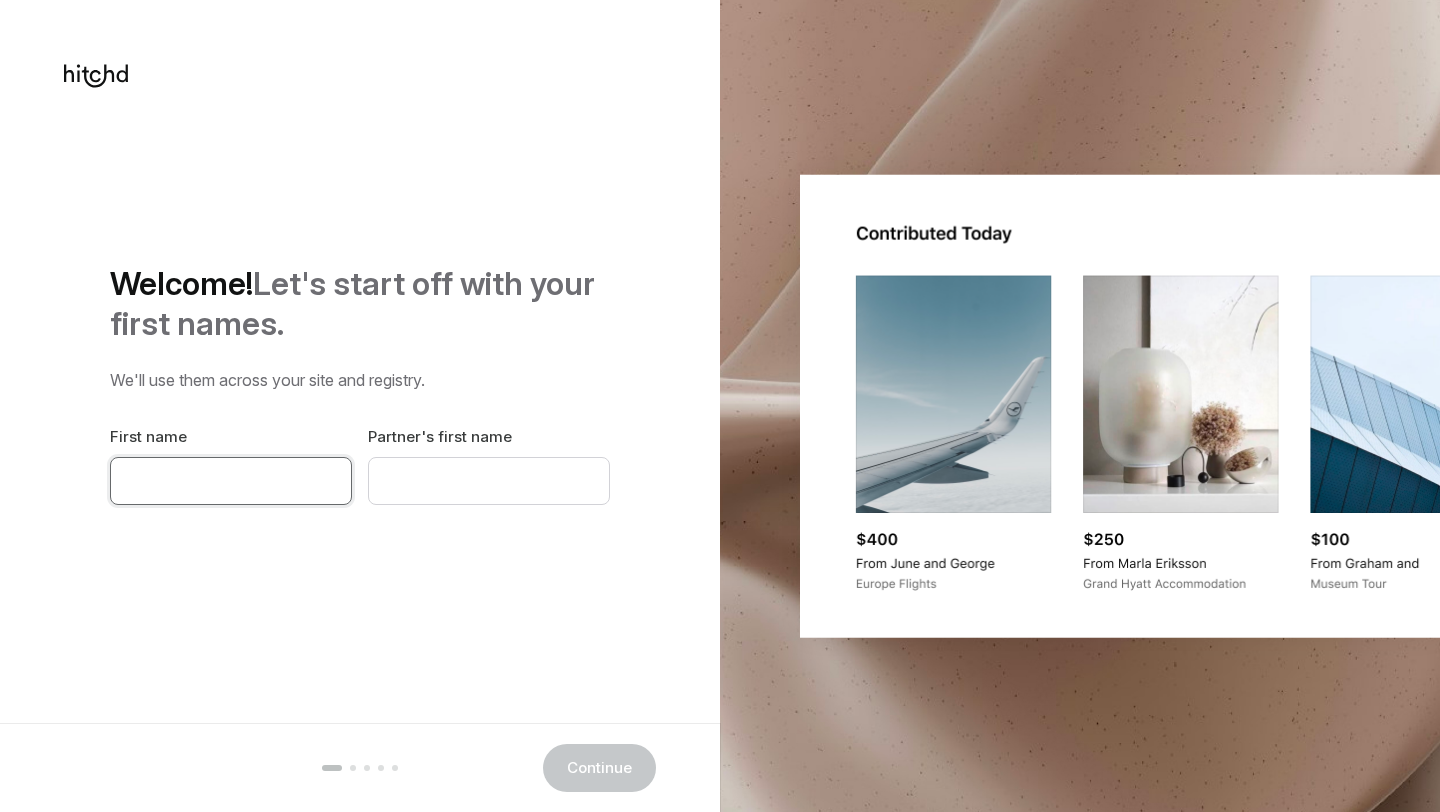 click at bounding box center (231, 481) 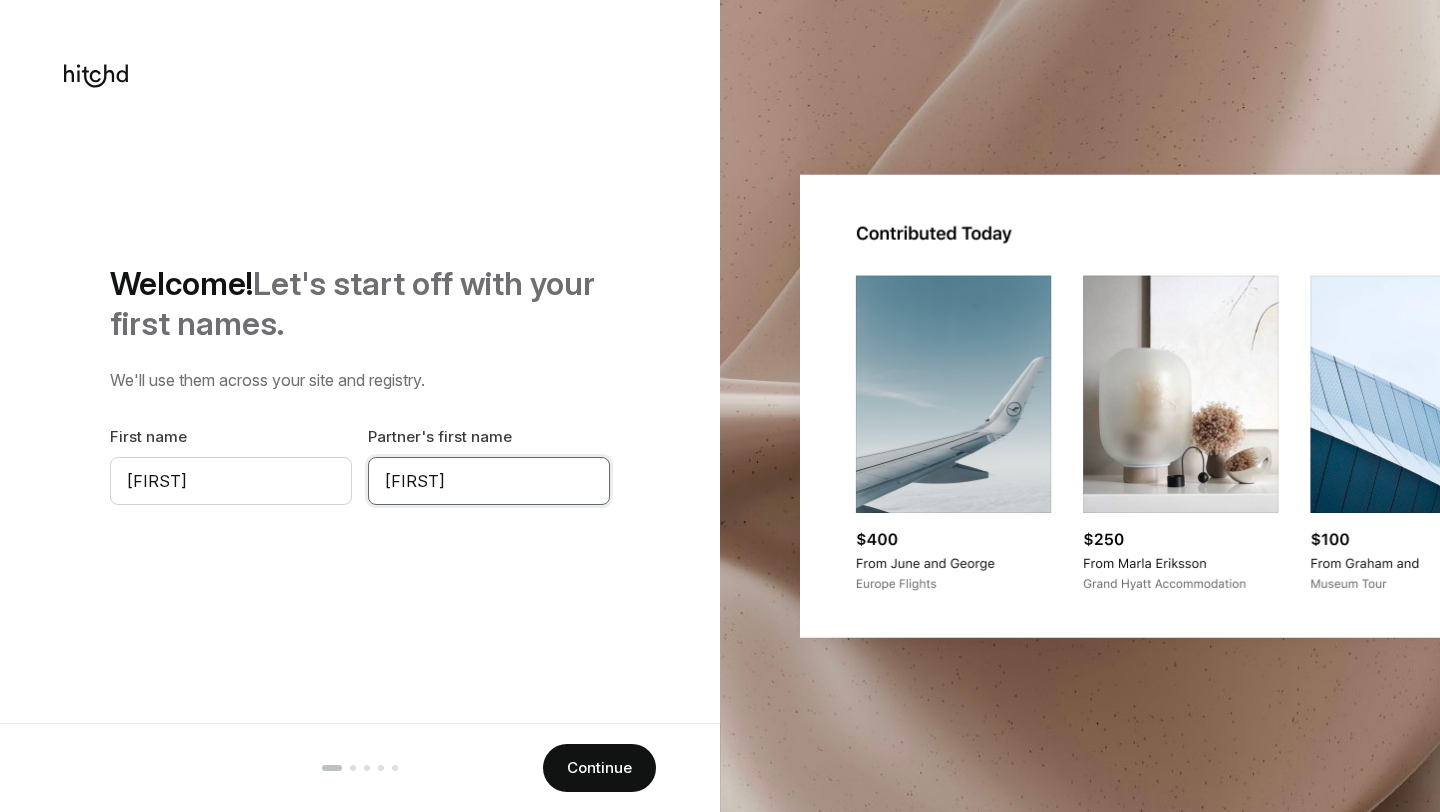 click on "[FIRST]" at bounding box center (489, 481) 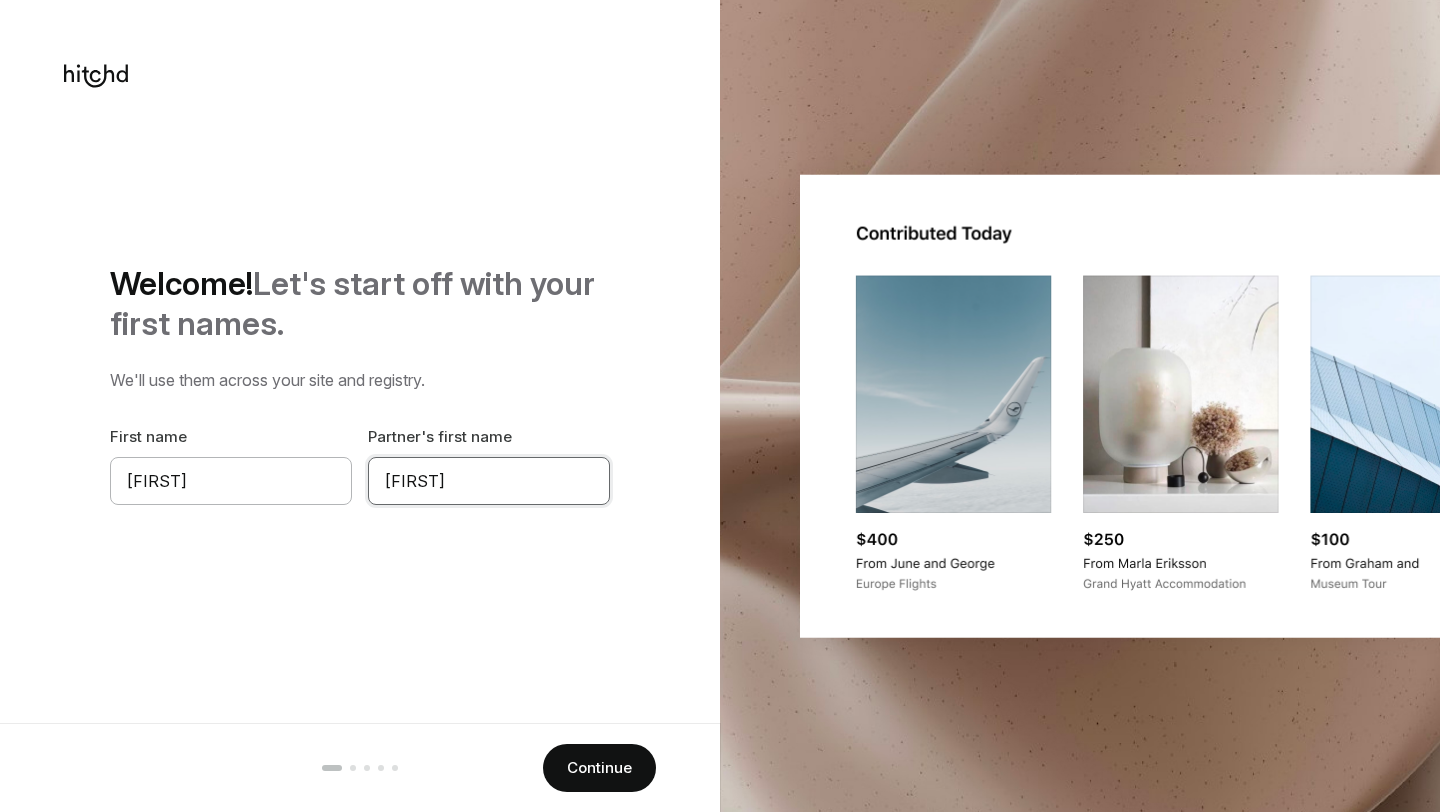 drag, startPoint x: 485, startPoint y: 478, endPoint x: 320, endPoint y: 476, distance: 165.01212 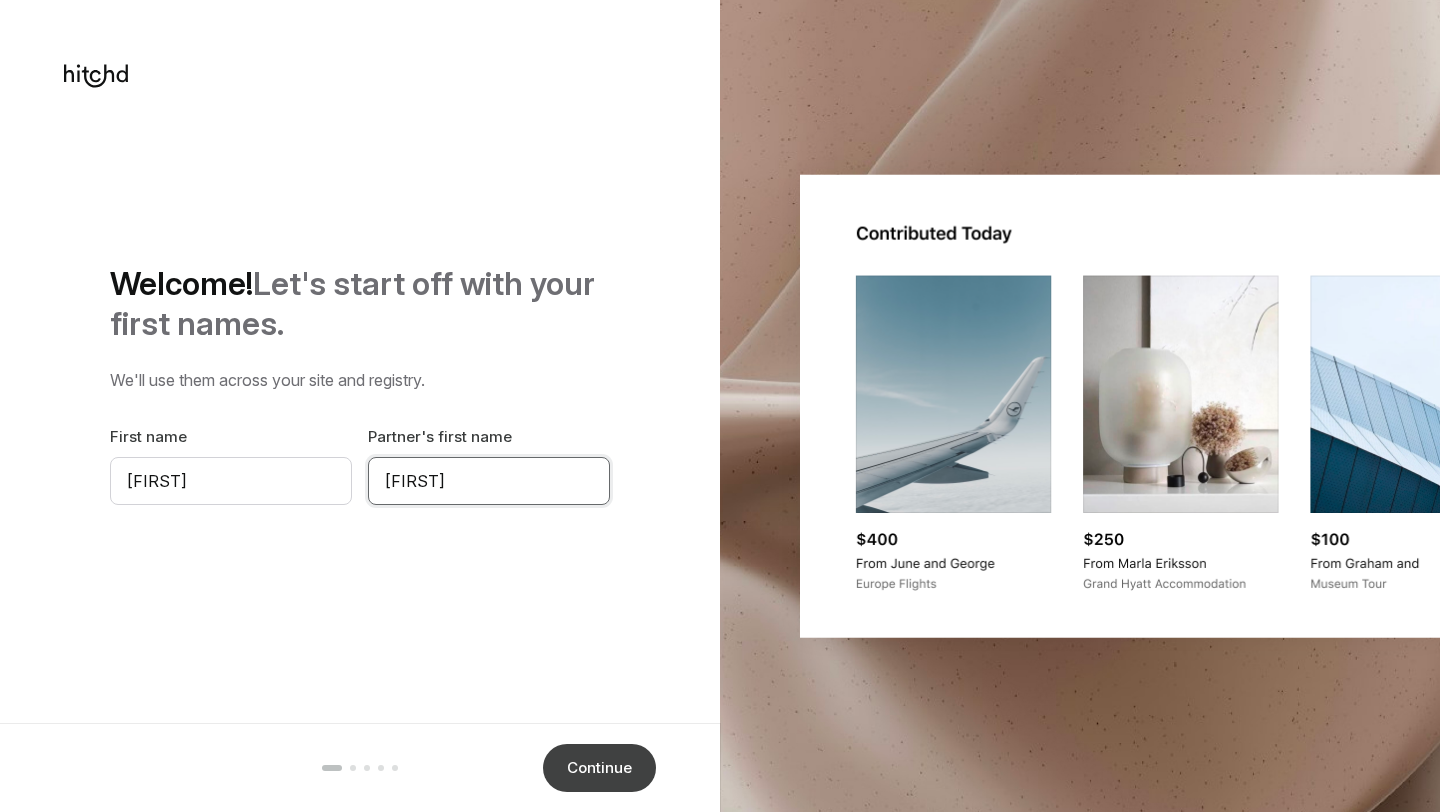 type on "[FIRST]" 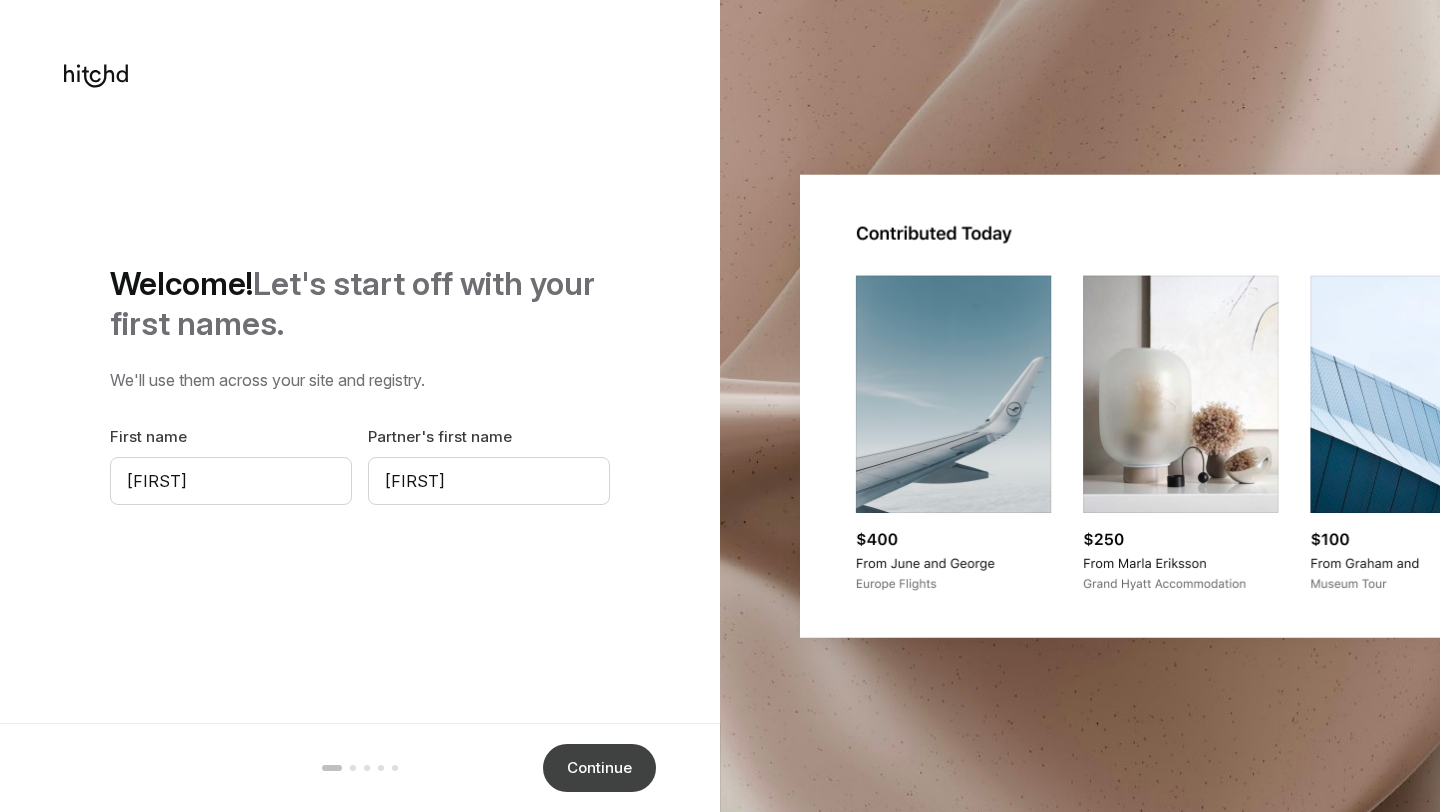 click on "Continue" at bounding box center (599, 768) 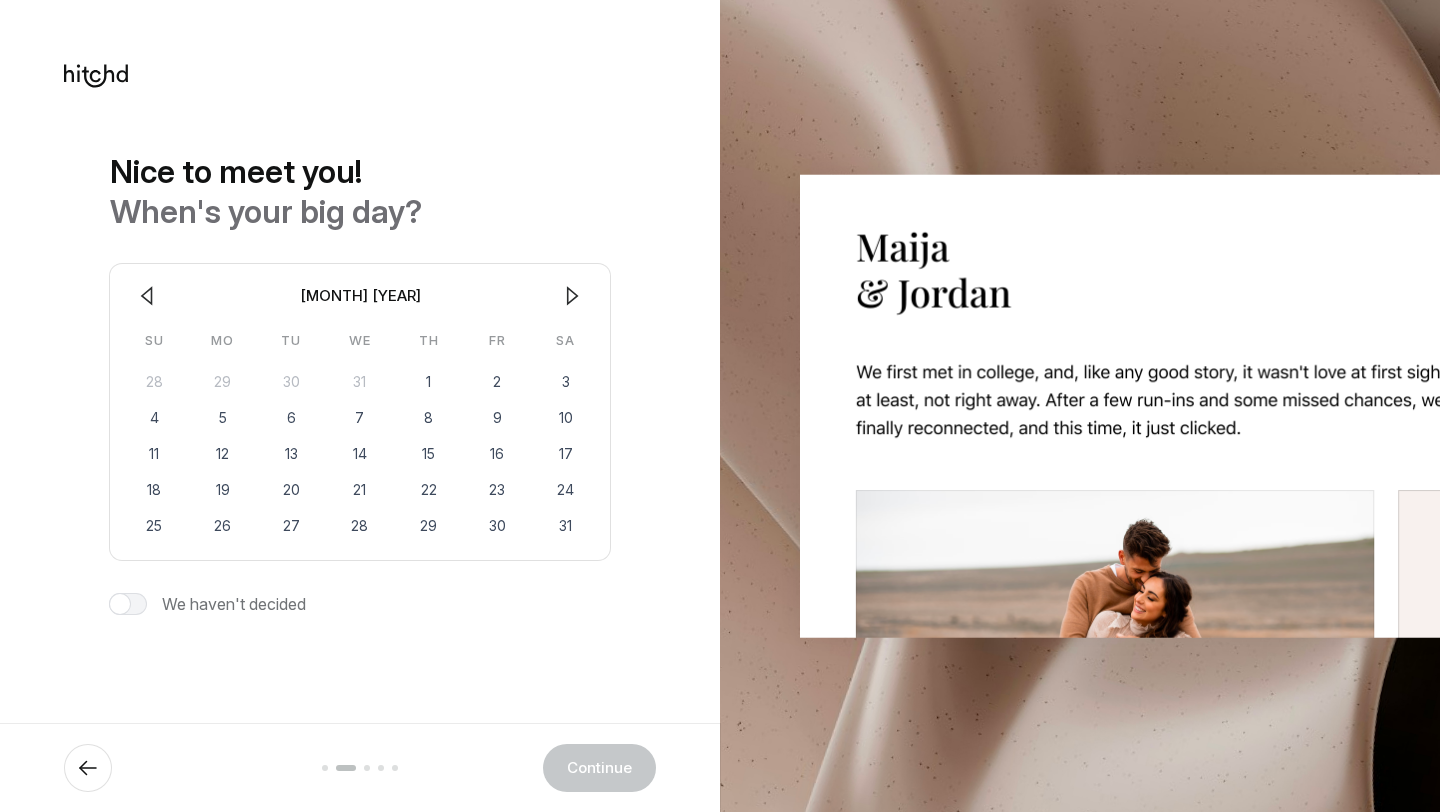 click on "[MONTH] [YEAR]" at bounding box center (360, 296) 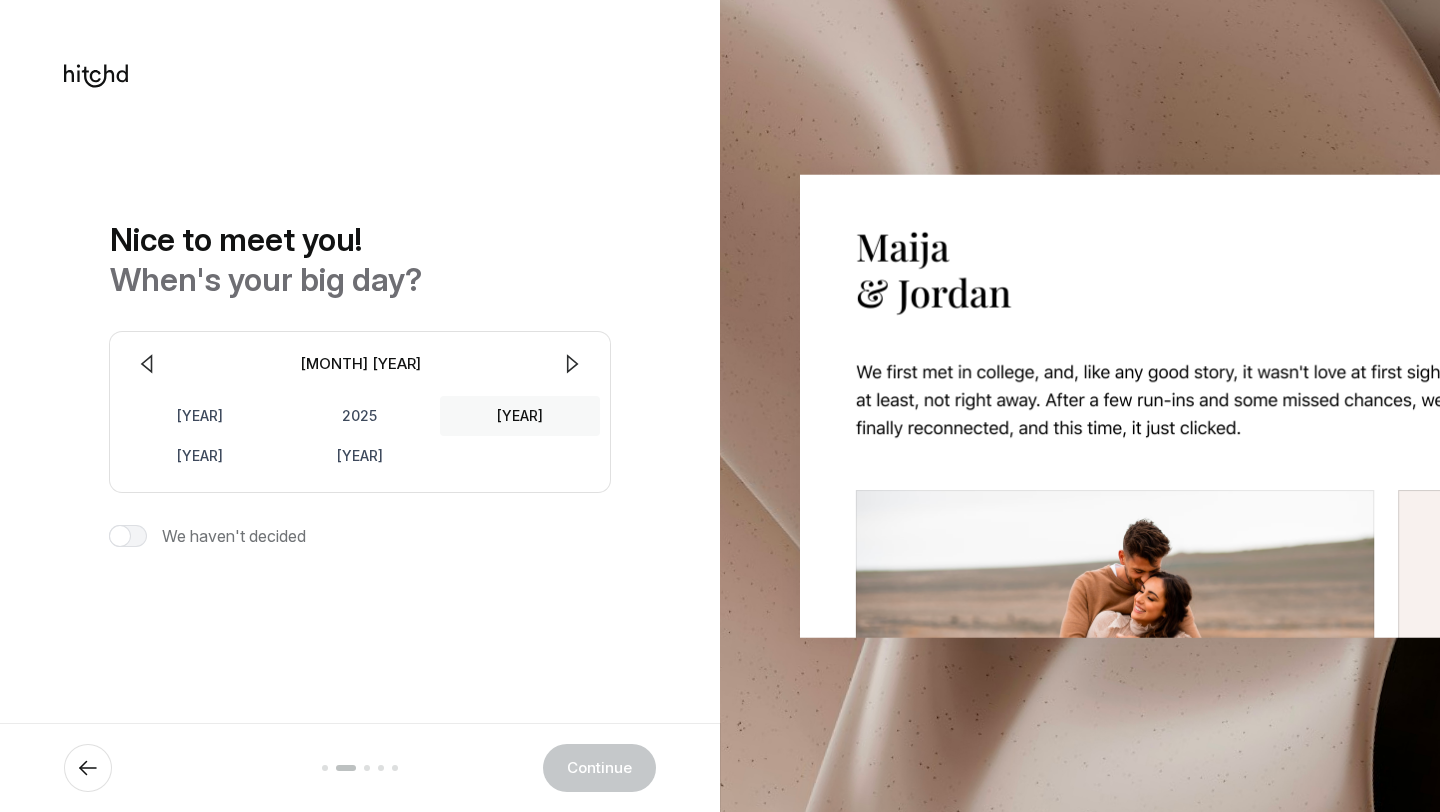 click on "[YEAR]" at bounding box center (520, 416) 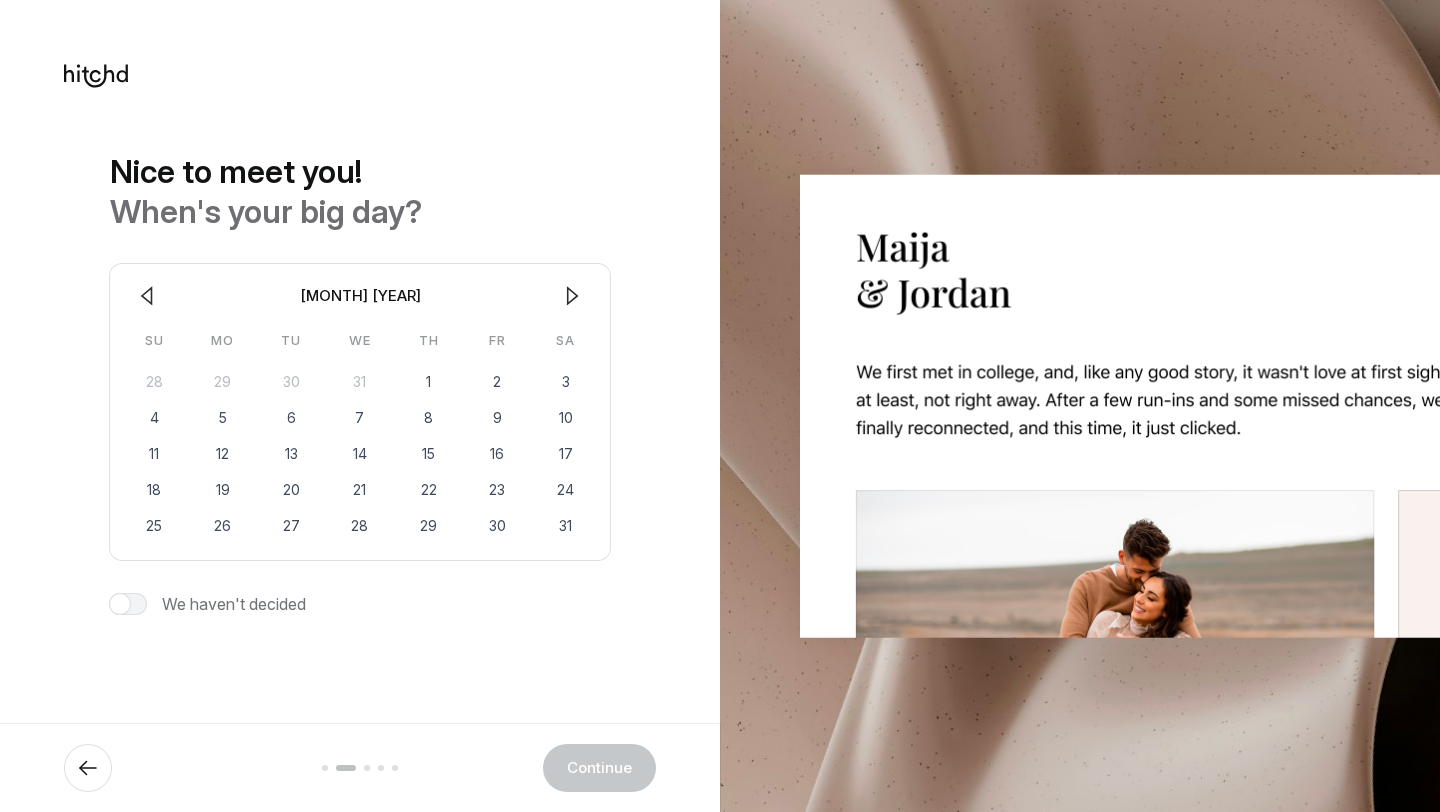 click at bounding box center [572, 296] 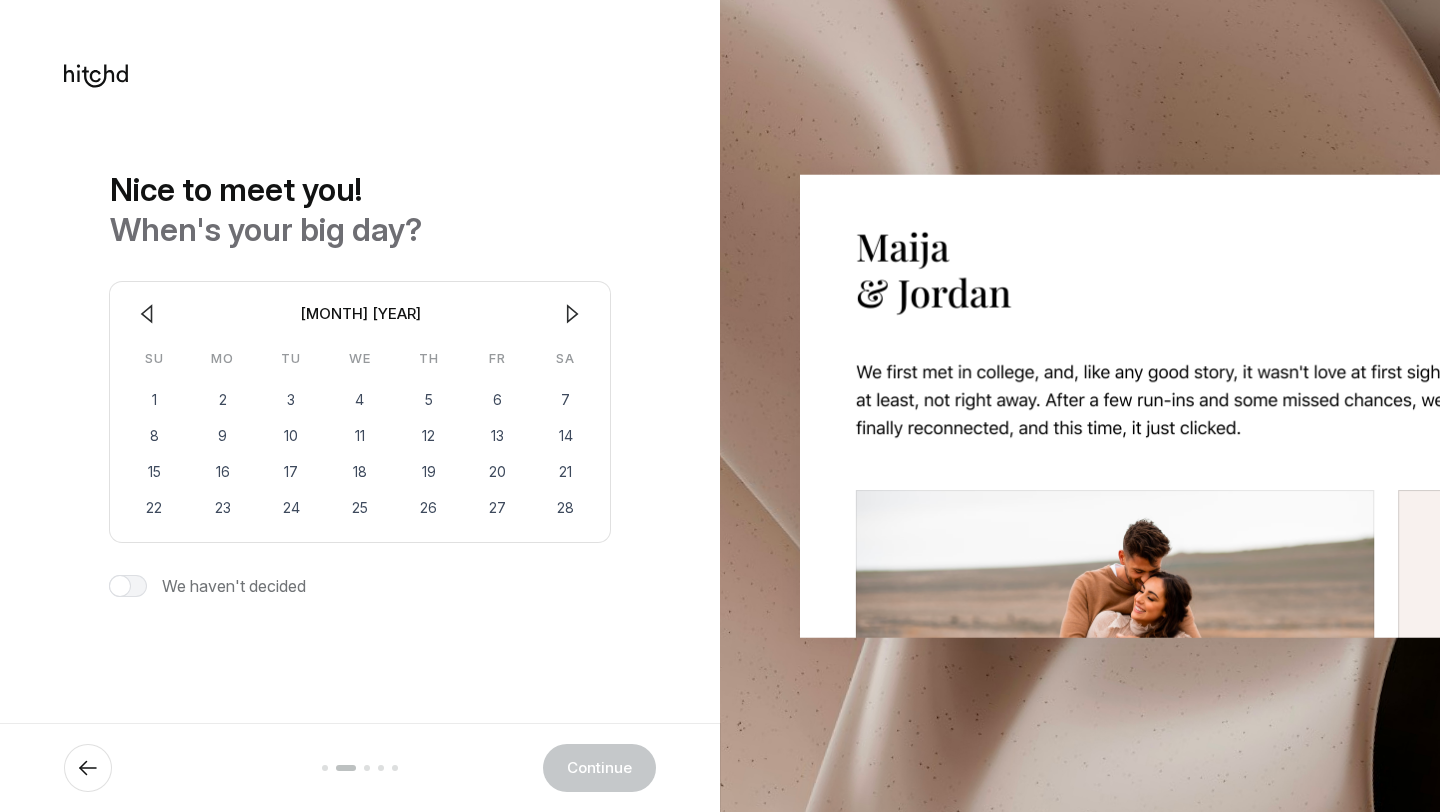 click at bounding box center (573, 314) 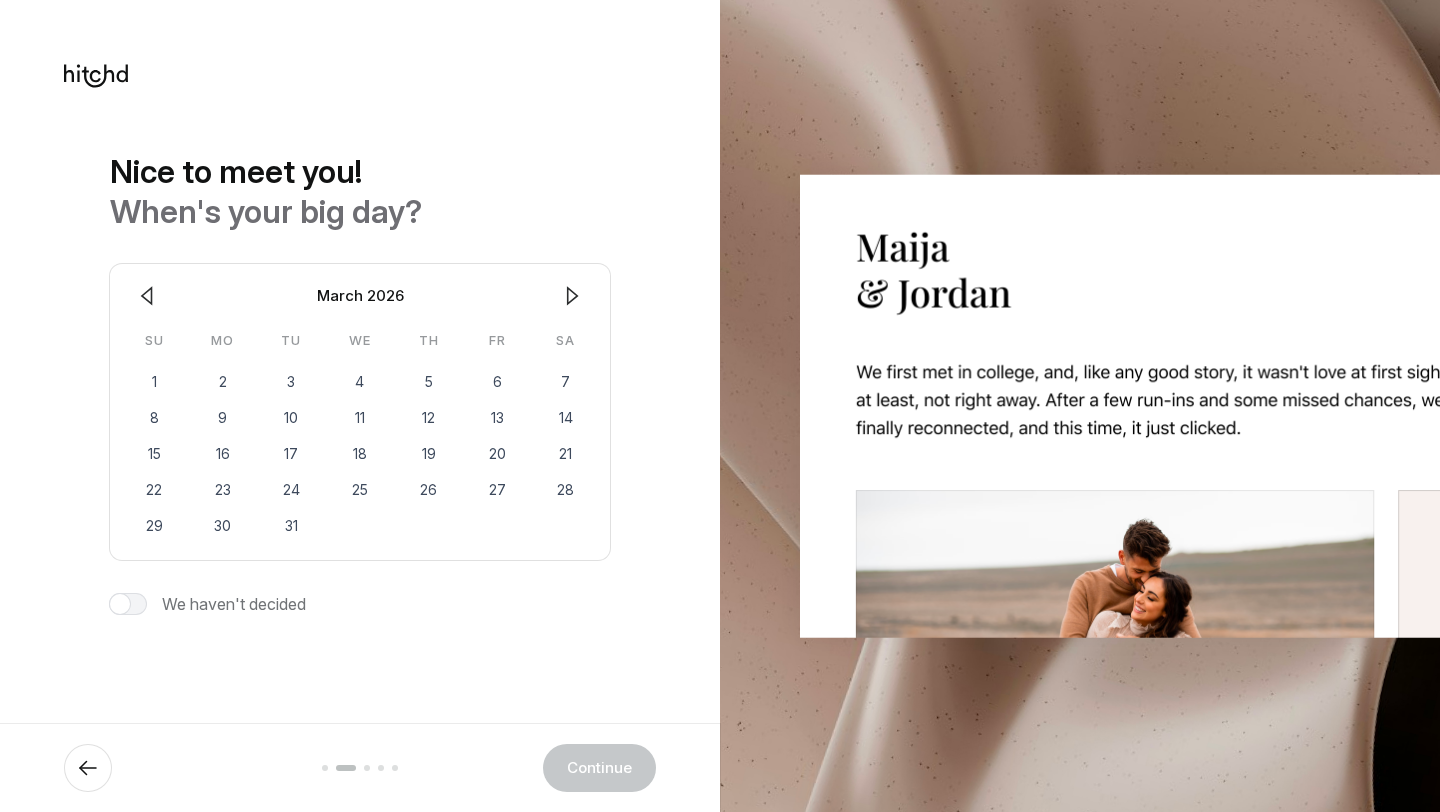 click at bounding box center [572, 296] 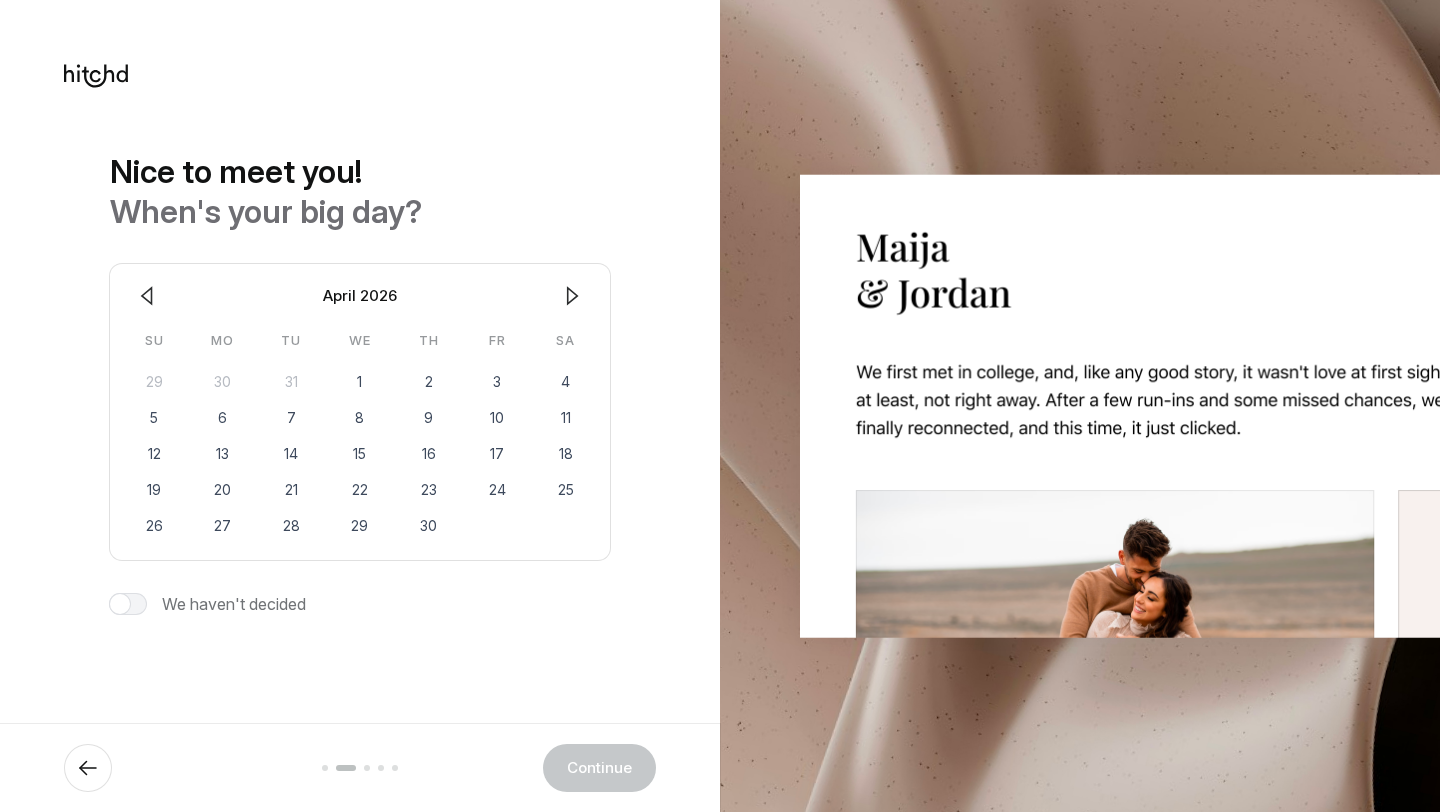 click at bounding box center (572, 296) 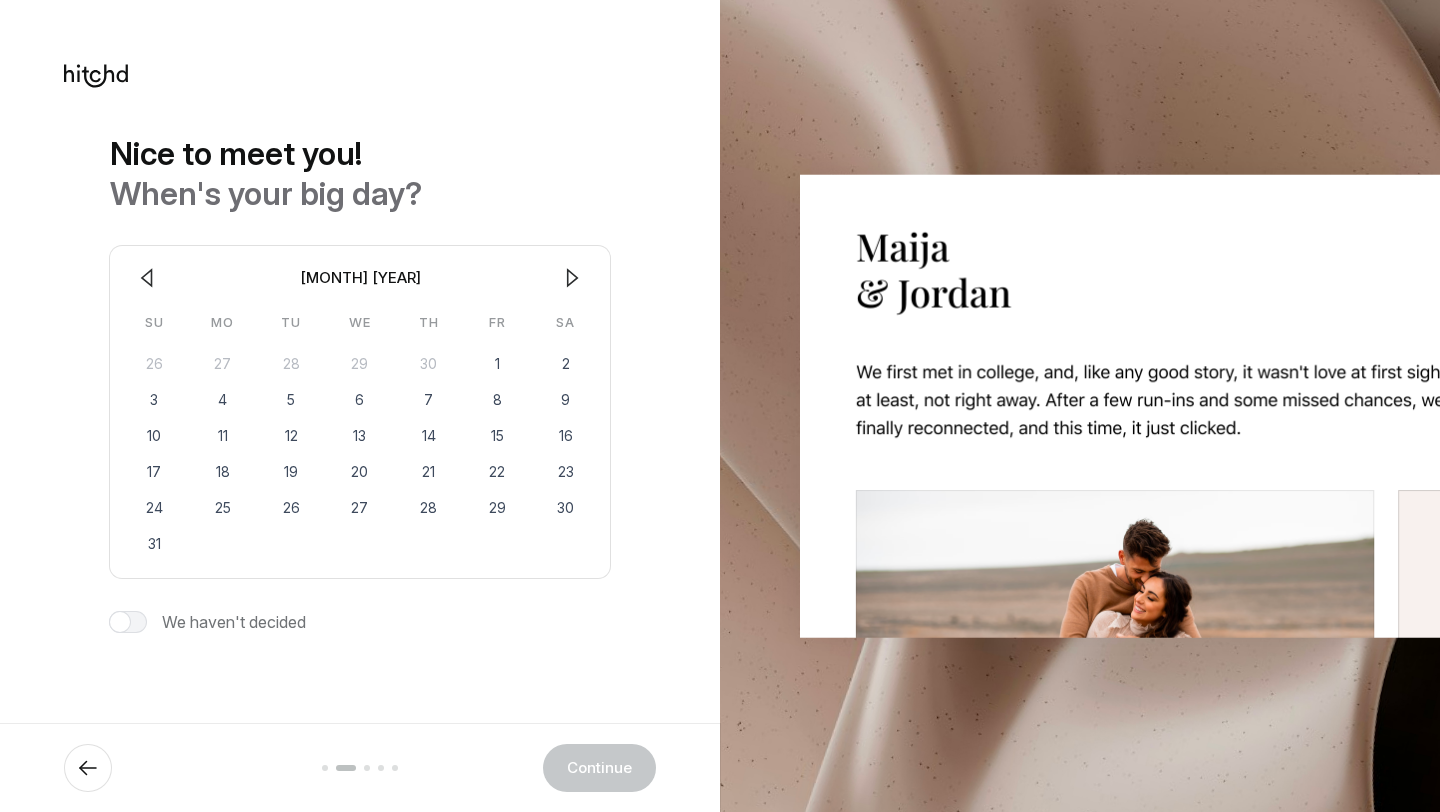 click at bounding box center [572, 278] 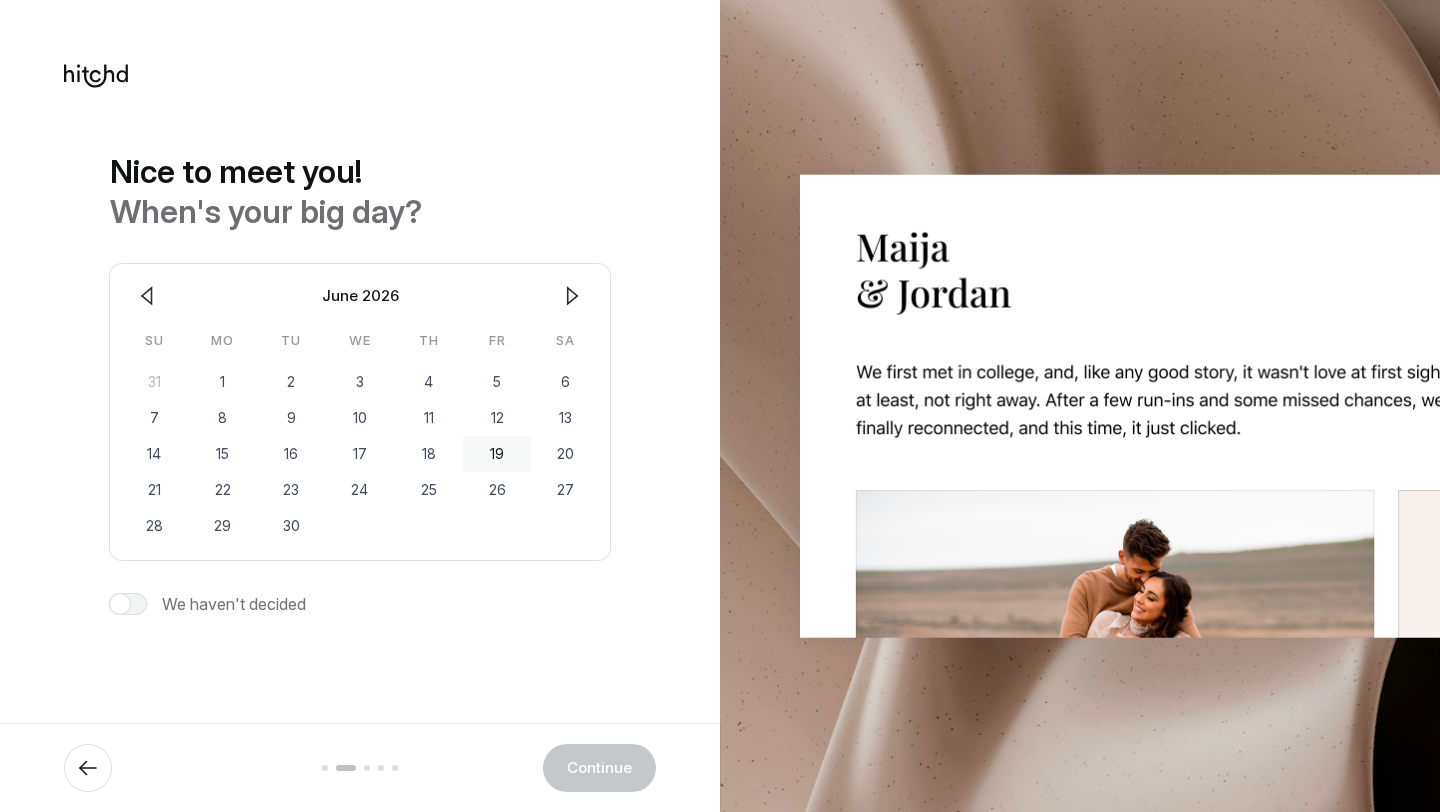click on "19" at bounding box center [497, 454] 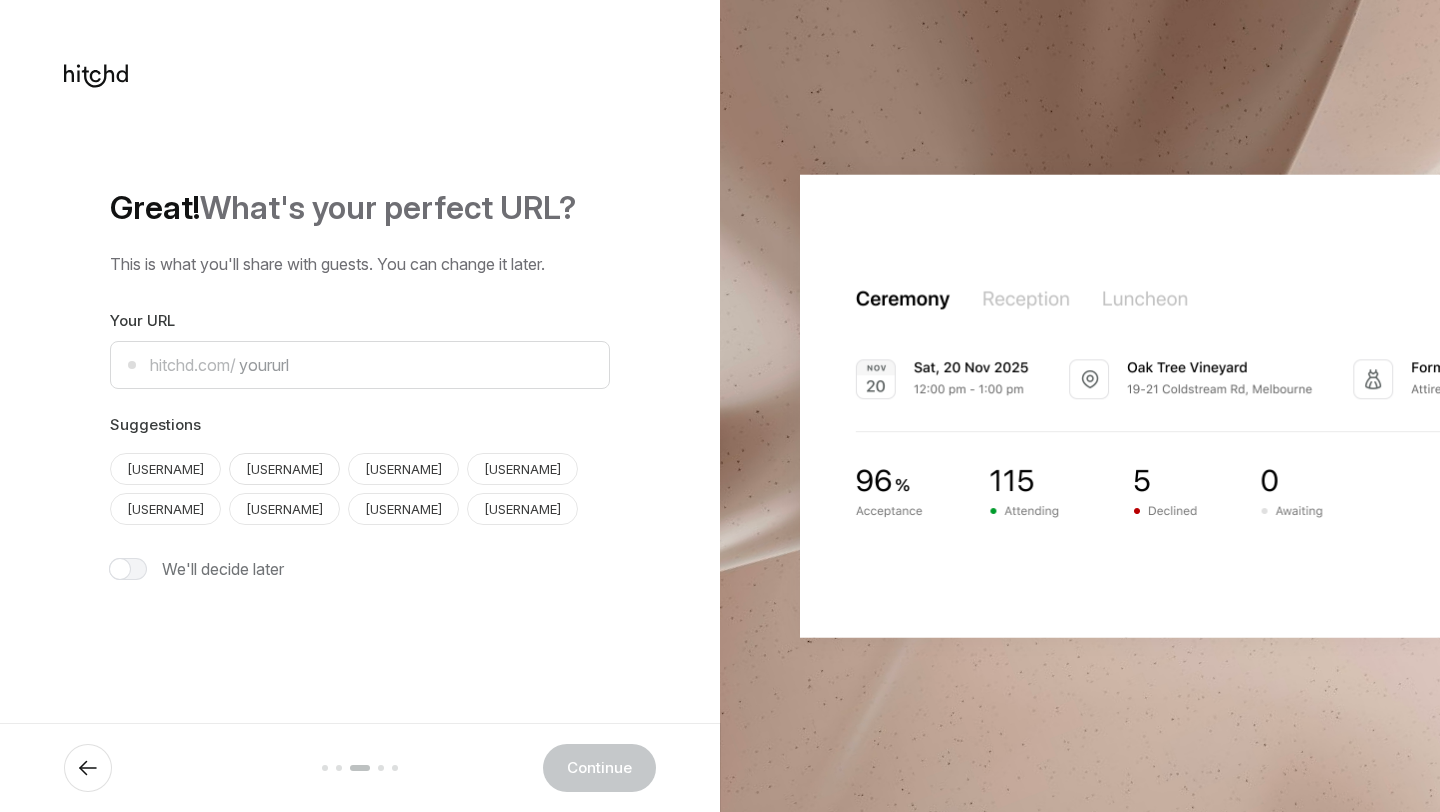 click on "[USERNAME]" at bounding box center (165, 469) 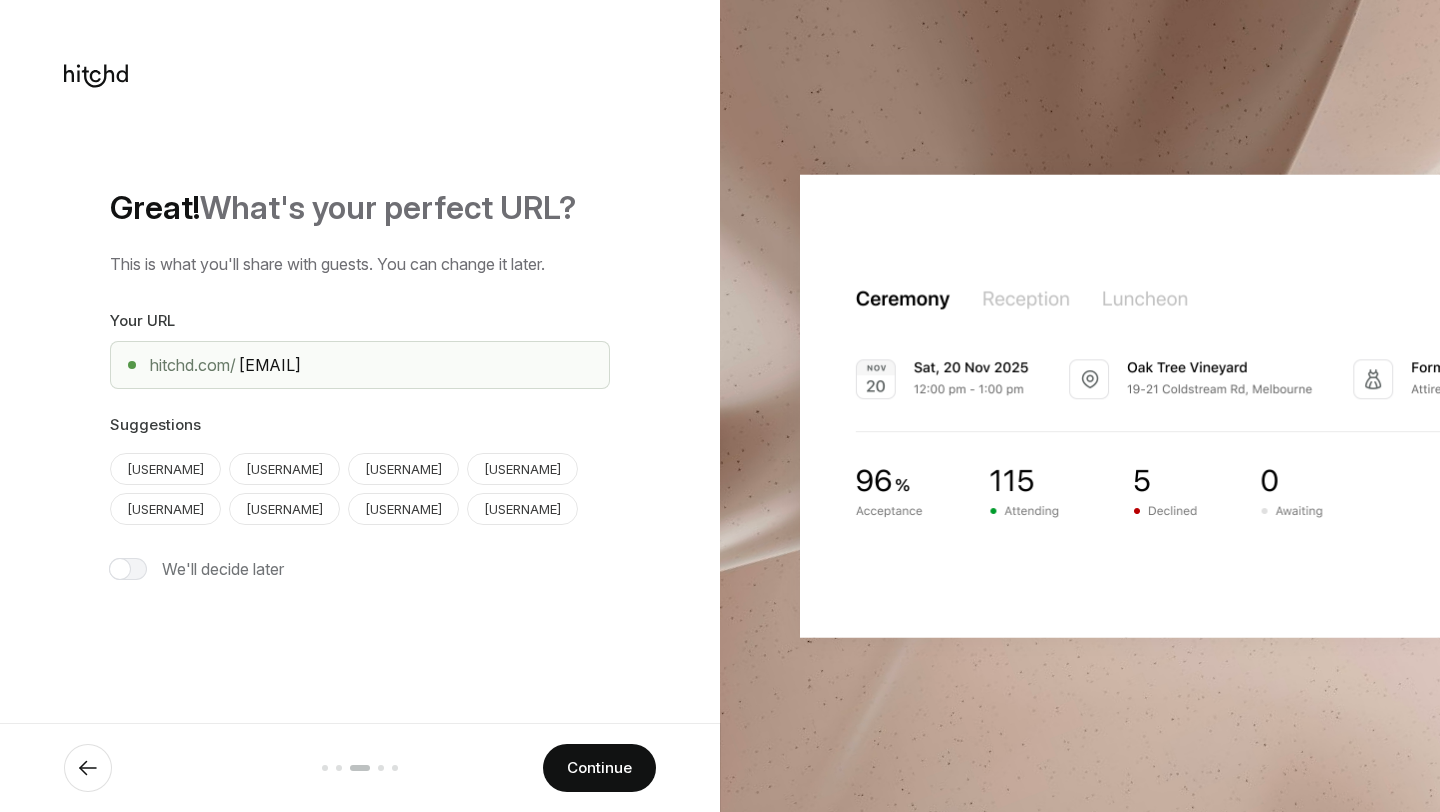 click on "Great!  What's your perfect URL?
This is what you'll share with guests. You can change it later.
Your URL
hitchd.com/
[USERNAME]
Suggestions
[USERNAME]
[USERNAME]
[USERNAME]
Edit Event details
Welcome guests and set the stage for your big day.
Personalize your Story
Share your story to bring guests along on your journey.
Add your Schedule
Map out your event, moment by moment. Keep guests in the loop." at bounding box center [360, 384] 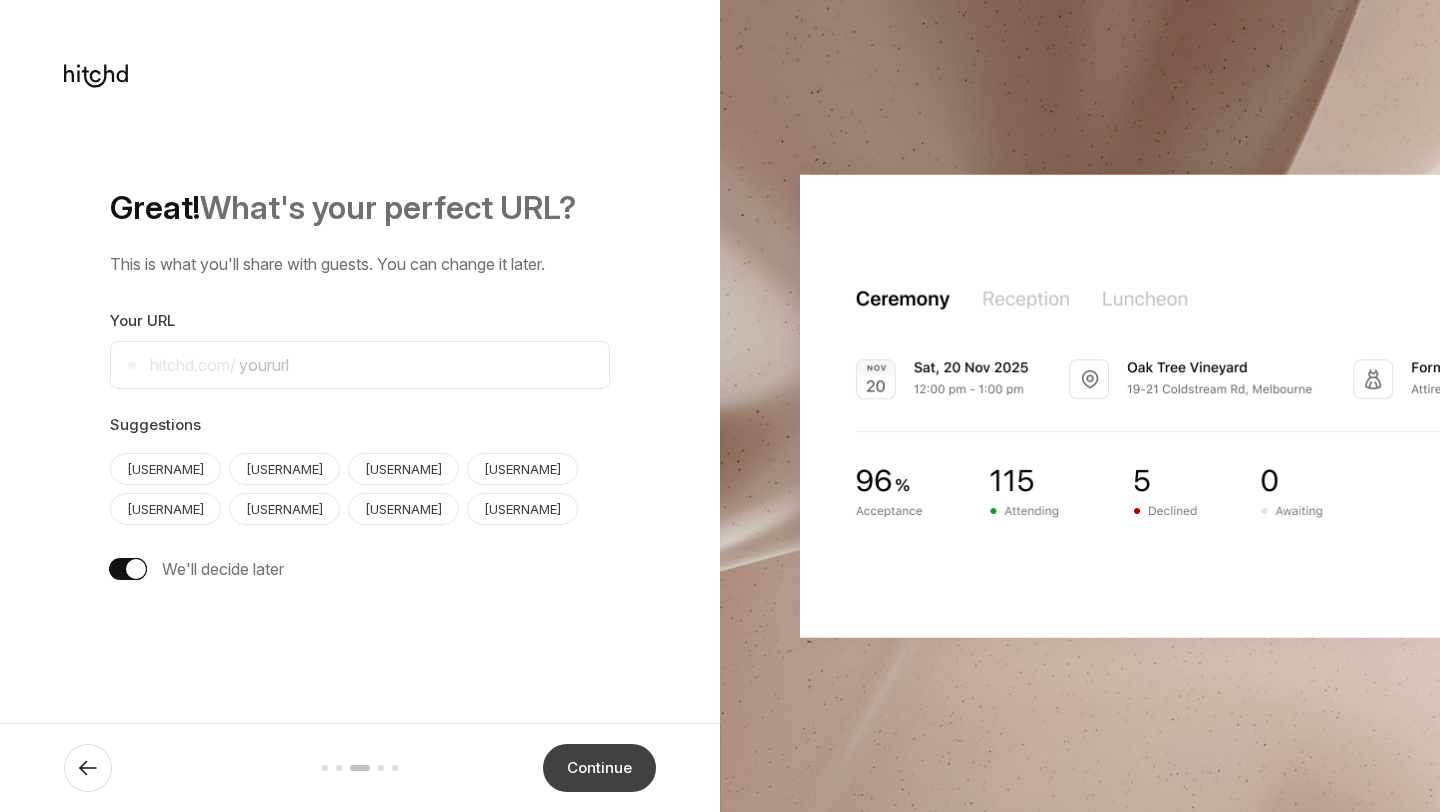 click on "Continue" at bounding box center [599, 768] 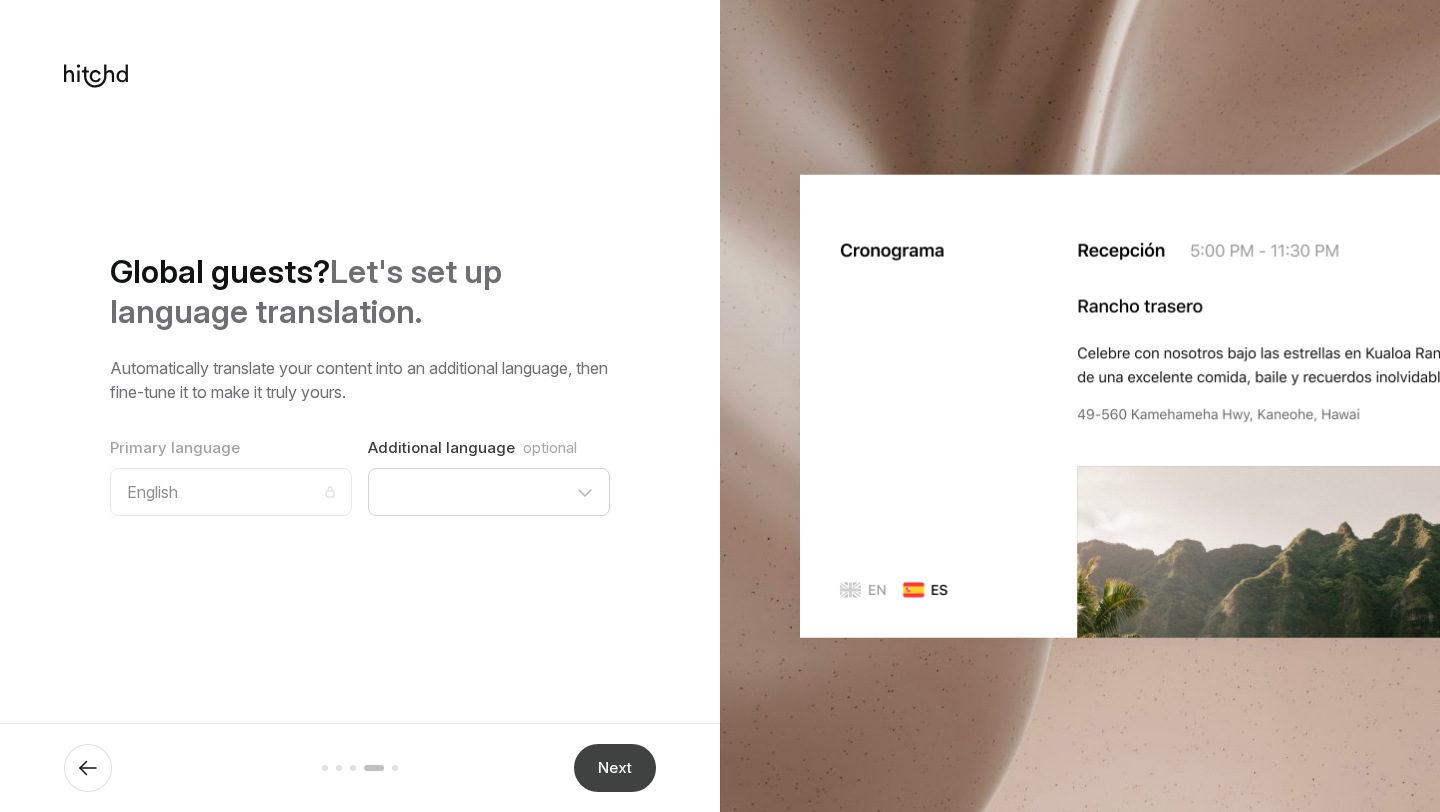 click on "Next" at bounding box center (615, 768) 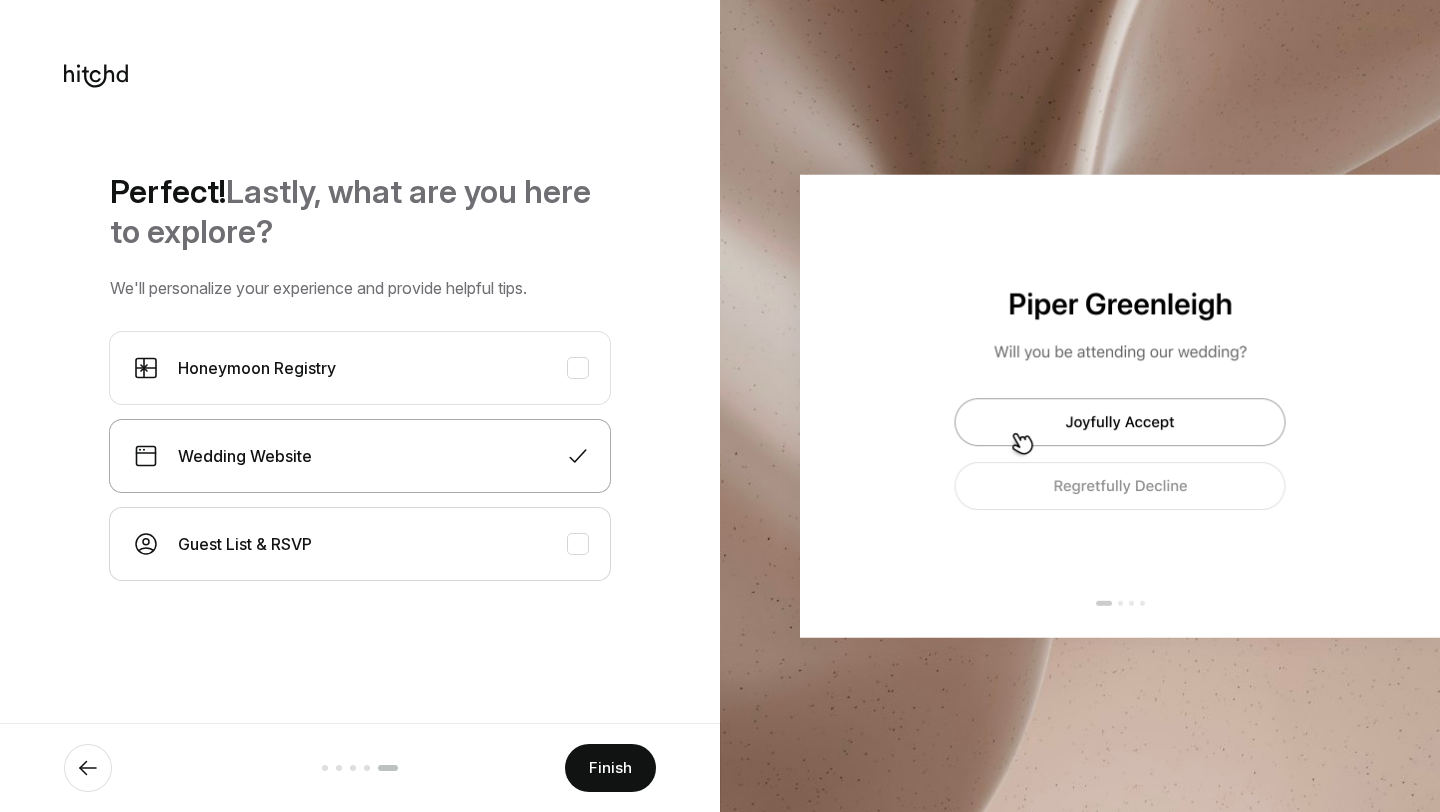 click at bounding box center (578, 456) 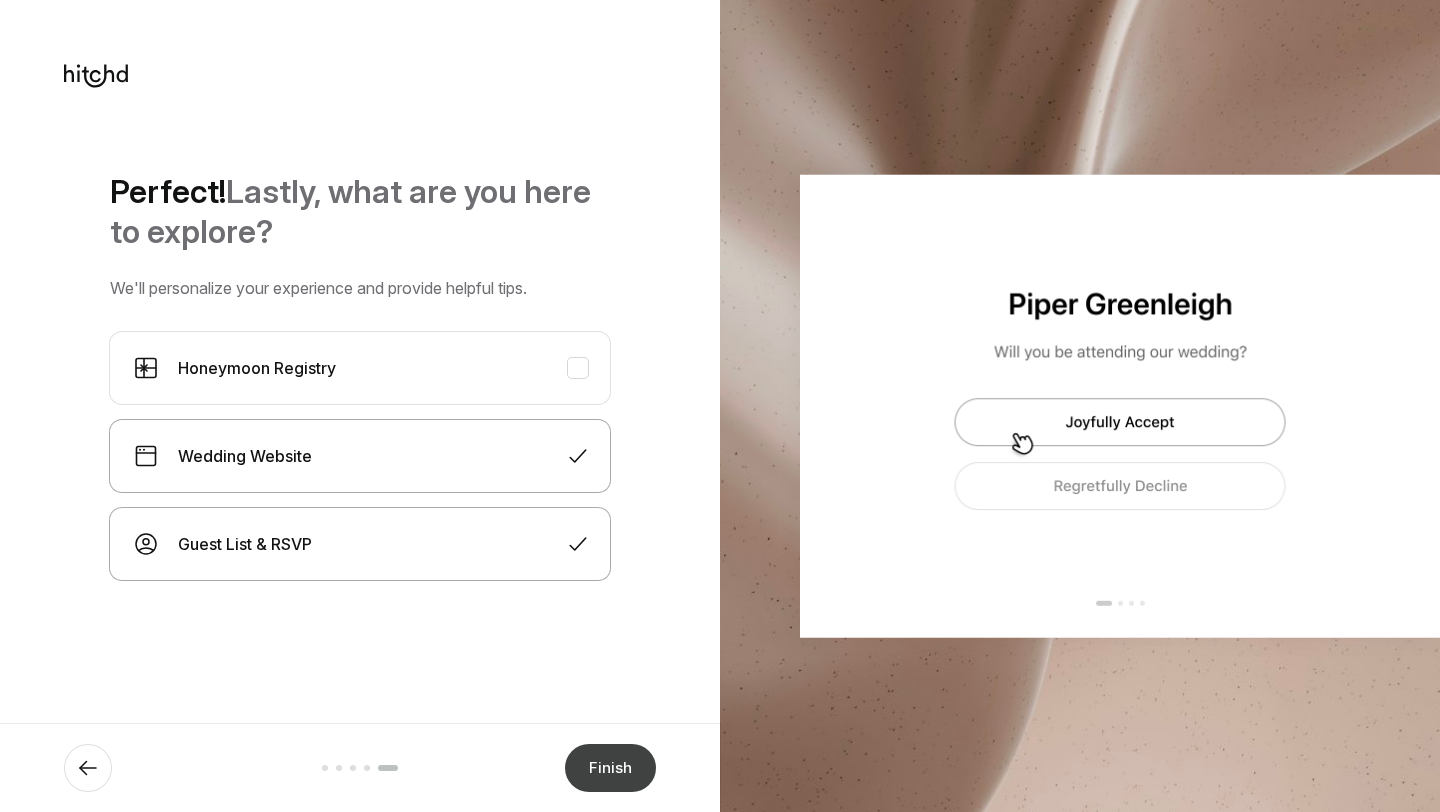 click on "Finish" at bounding box center (610, 768) 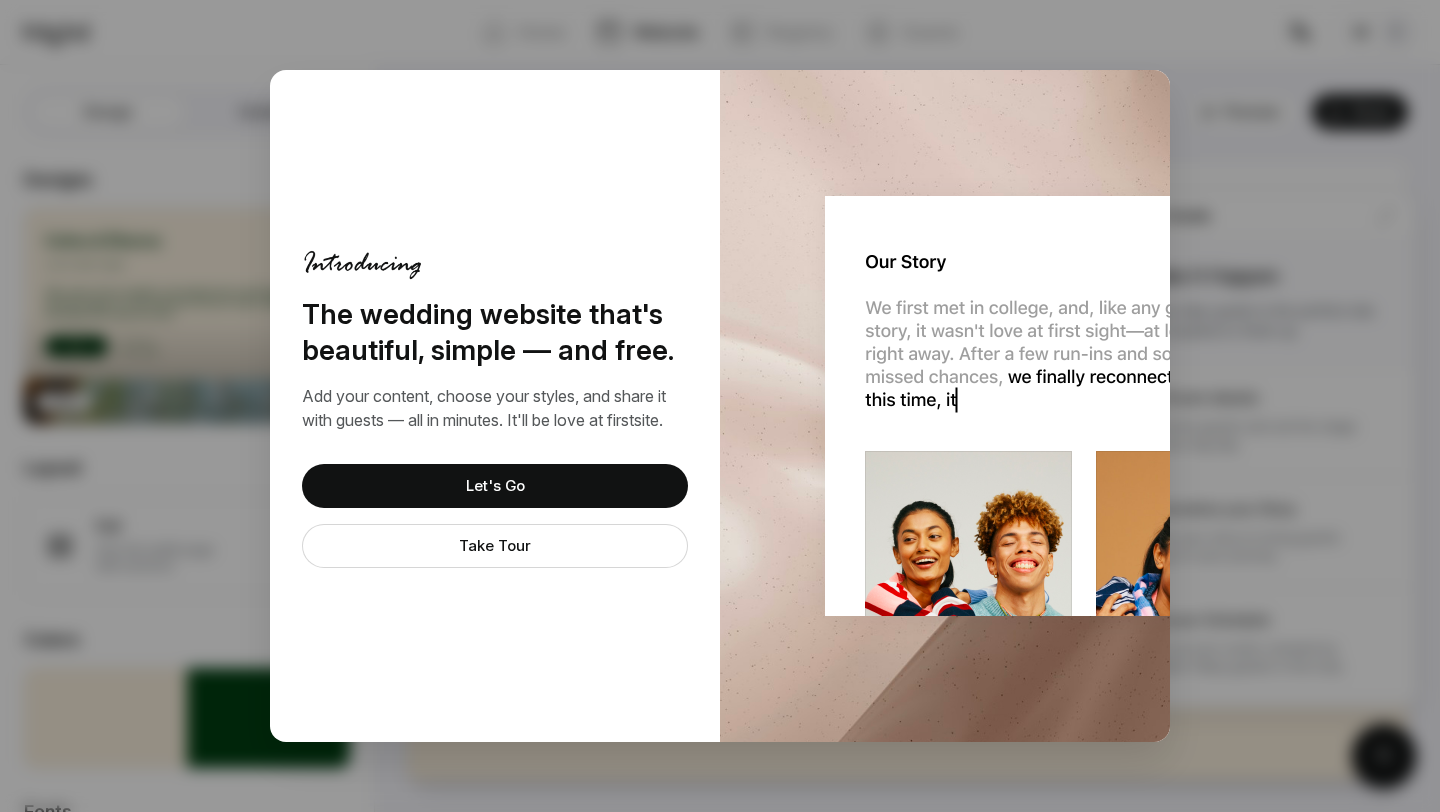 click on "Take Tour" at bounding box center [495, 546] 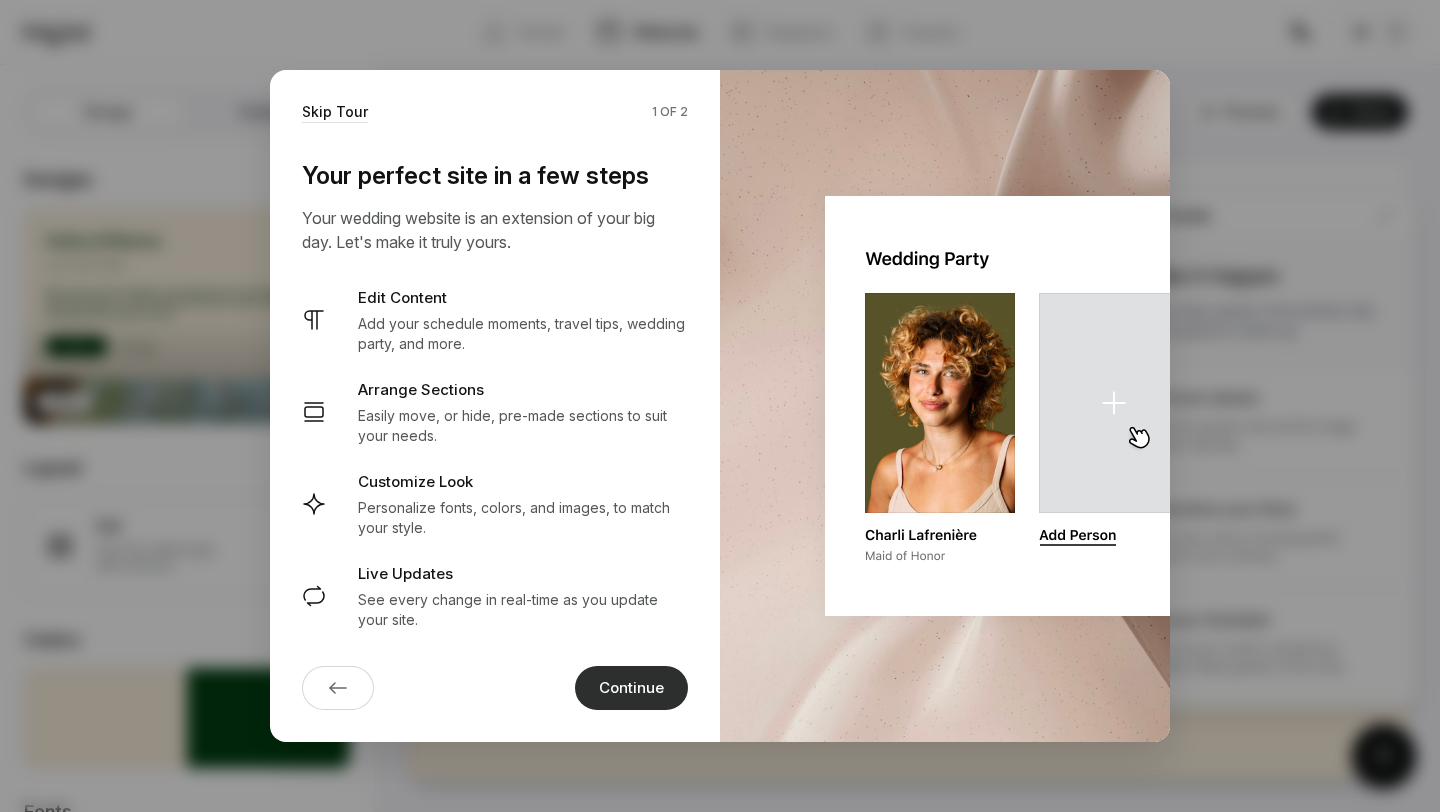 click on "Continue" at bounding box center [631, 688] 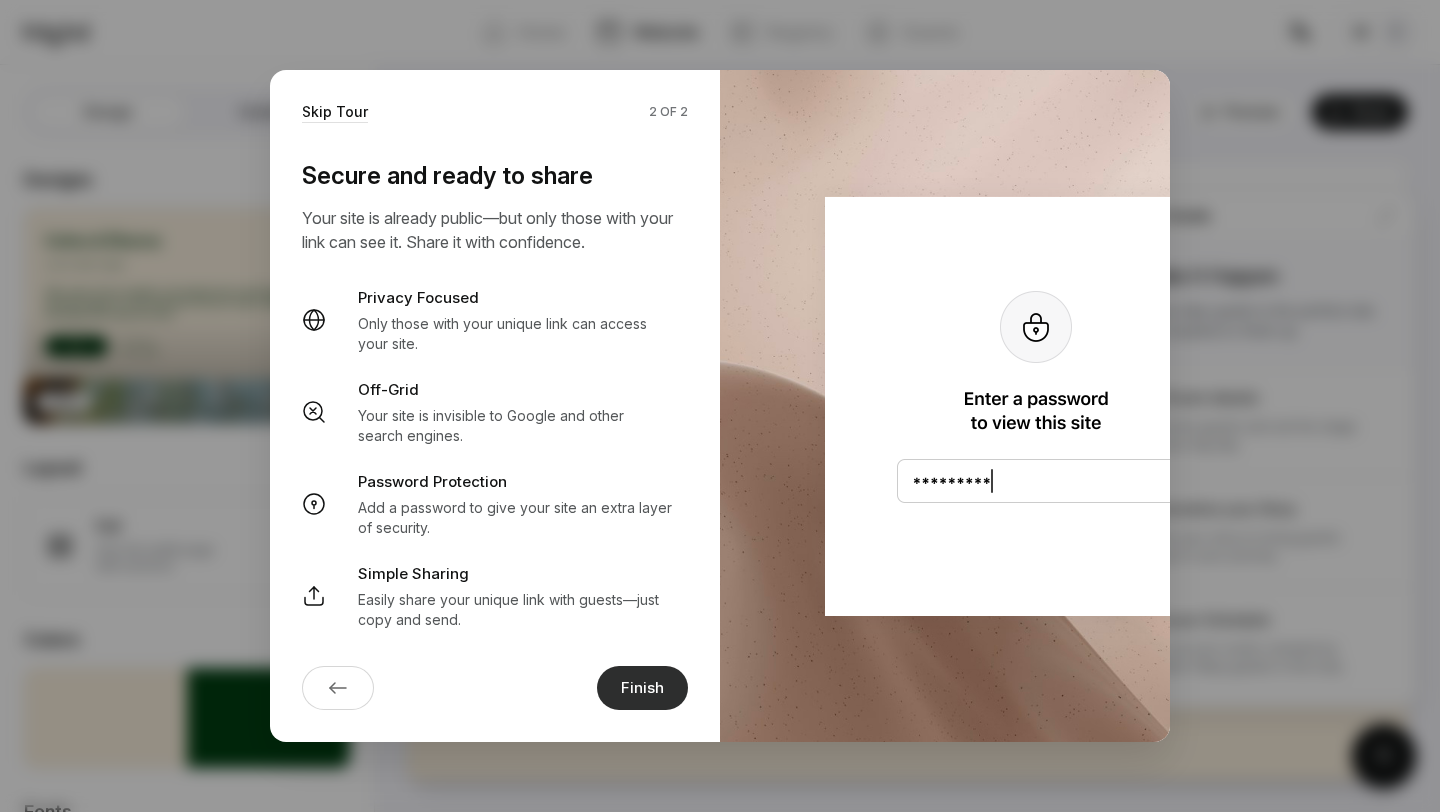 click on "Finish" at bounding box center [642, 688] 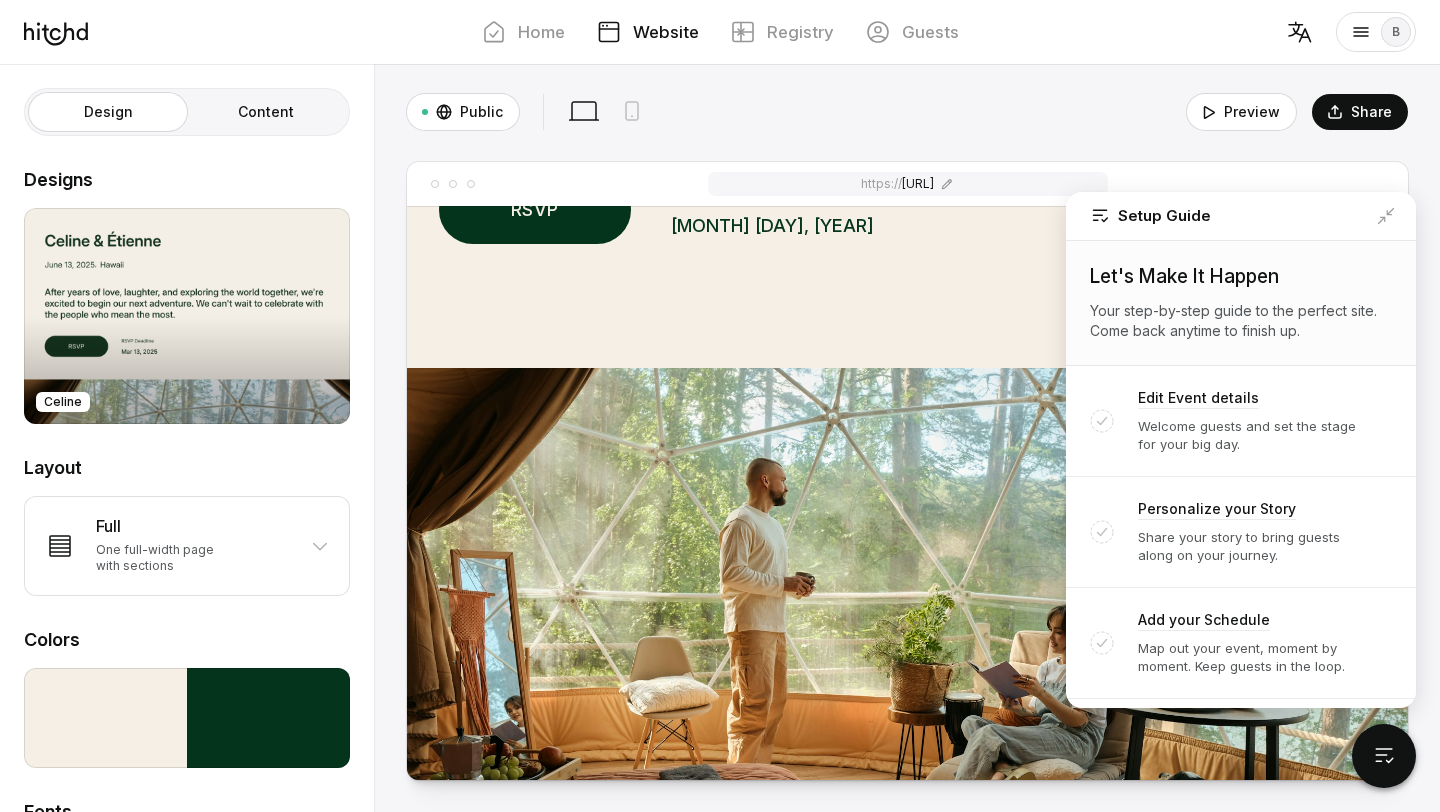 scroll, scrollTop: 0, scrollLeft: 0, axis: both 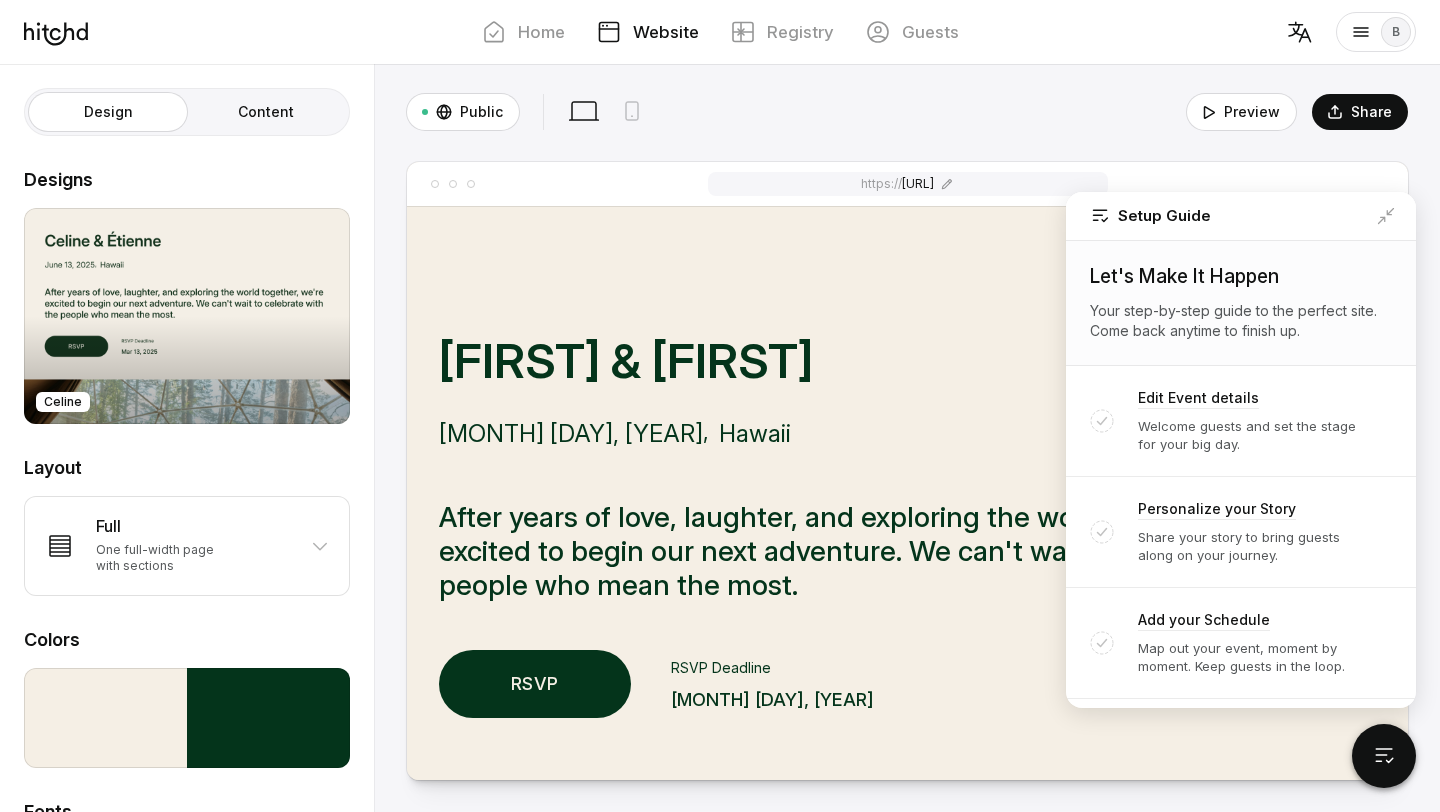 click on "[URL]" at bounding box center (907, 184) 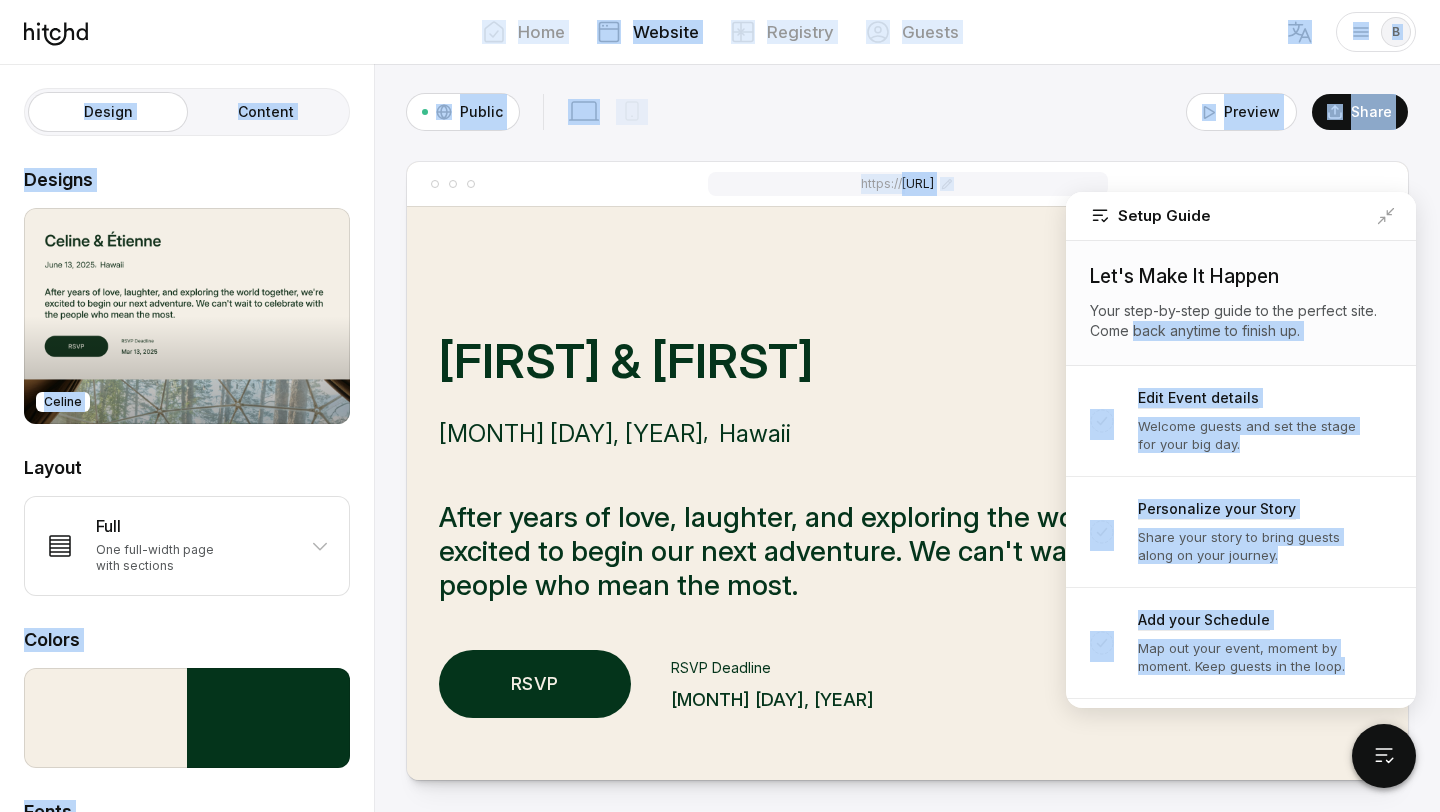drag, startPoint x: 1136, startPoint y: 321, endPoint x: 1439, endPoint y: 315, distance: 303.0594 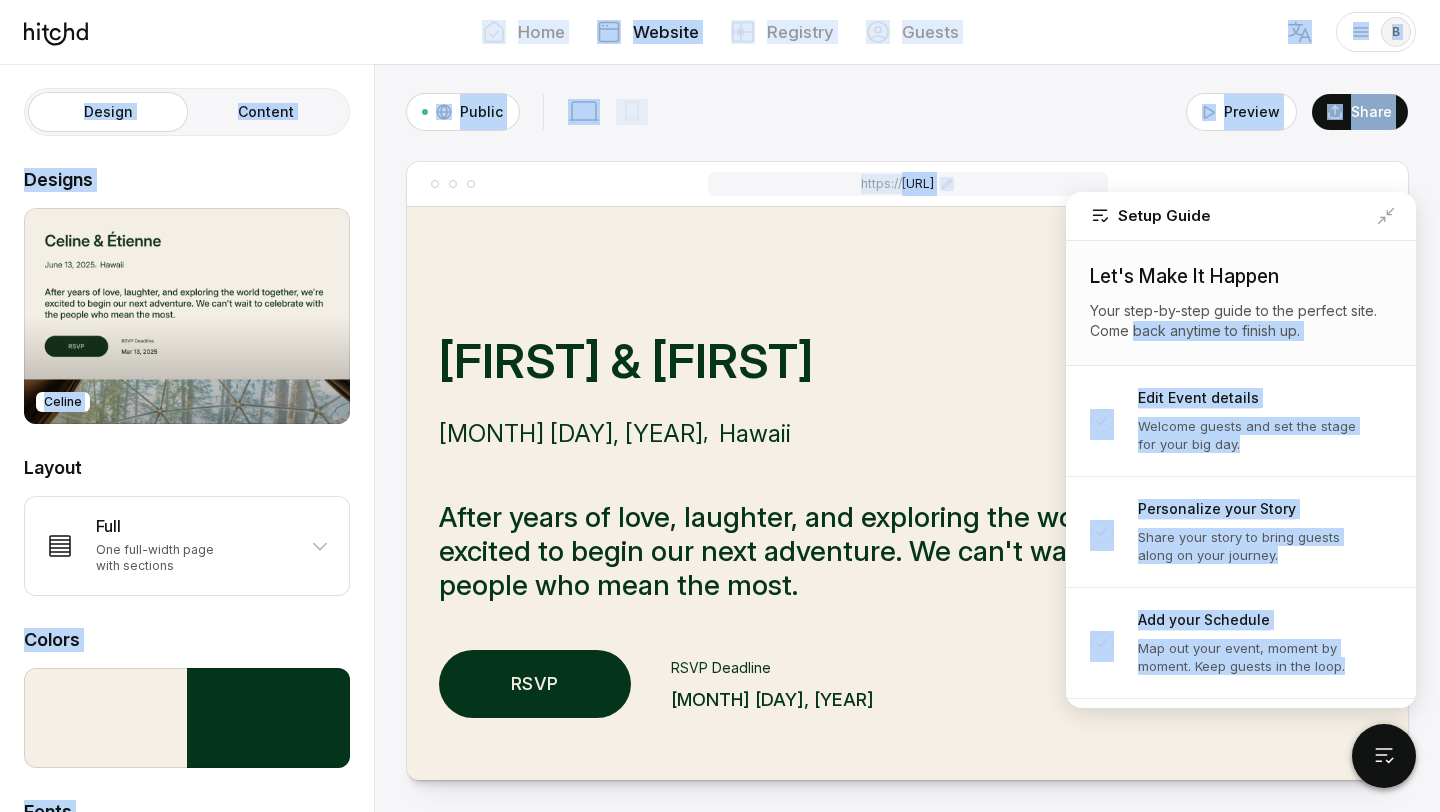 click on "Setup Guide
Let's Make It Happen
Your step-by-step guide to the perfect site. Come back anytime to finish up.
Edit Event details
Welcome guests and set the stage for your big day.
Personalize your Story
Share your story to bring guests along on your journey.
Add your Schedule
Map out your event, moment by moment. Keep guests in the loop." at bounding box center [720, 406] 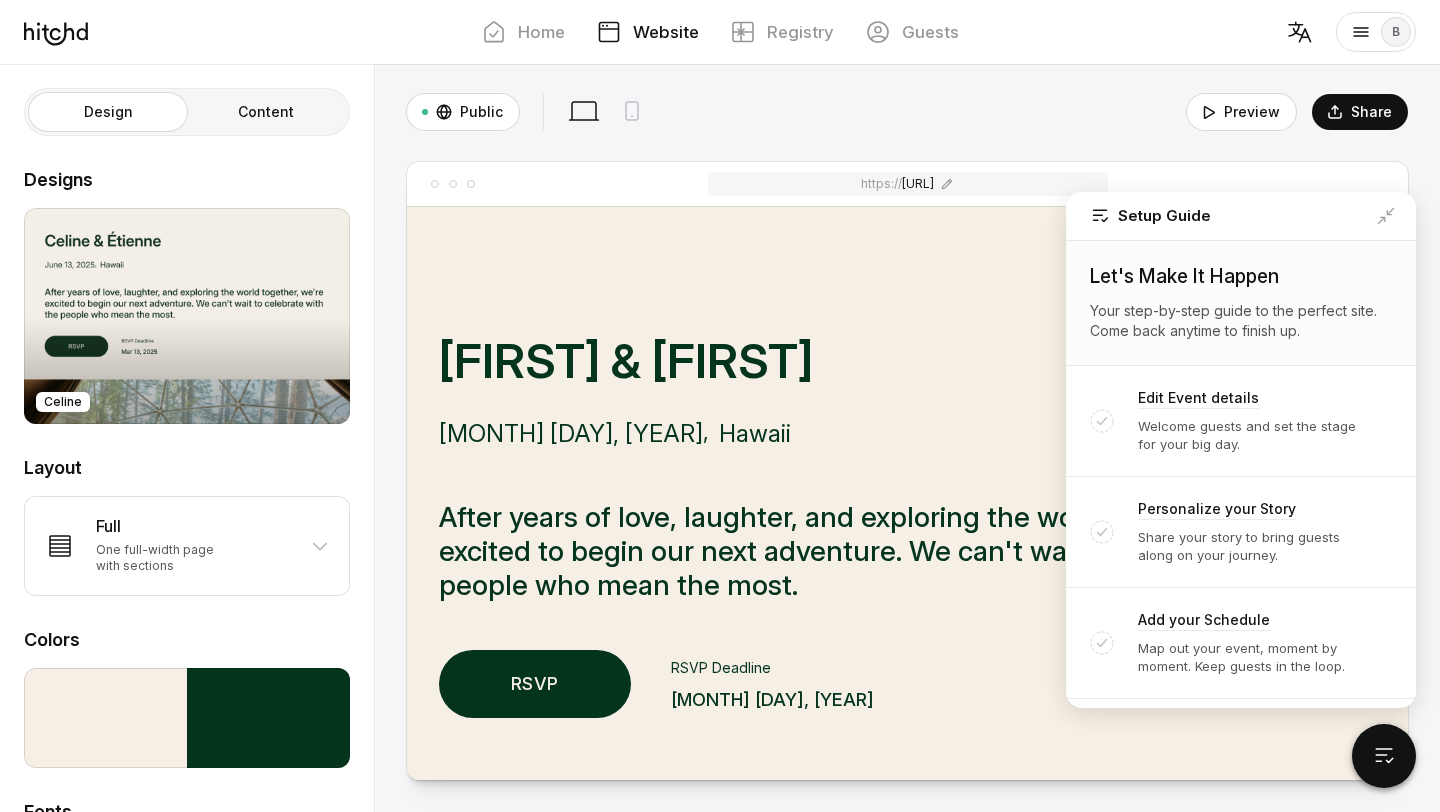 click on "Let's Make It Happen
Your step-by-step guide to the perfect site. Come back anytime to finish up." at bounding box center (1241, 303) 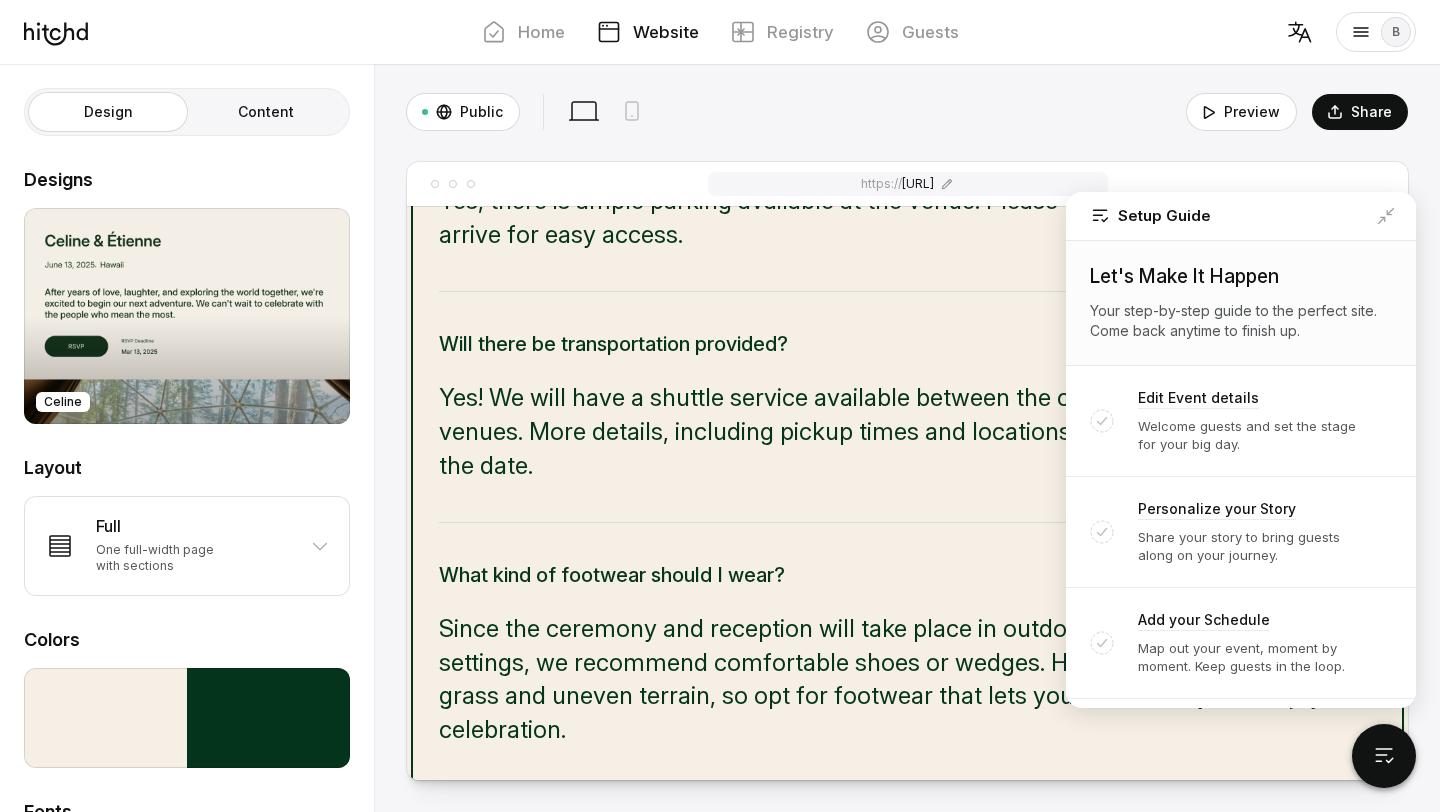 scroll, scrollTop: 7946, scrollLeft: 0, axis: vertical 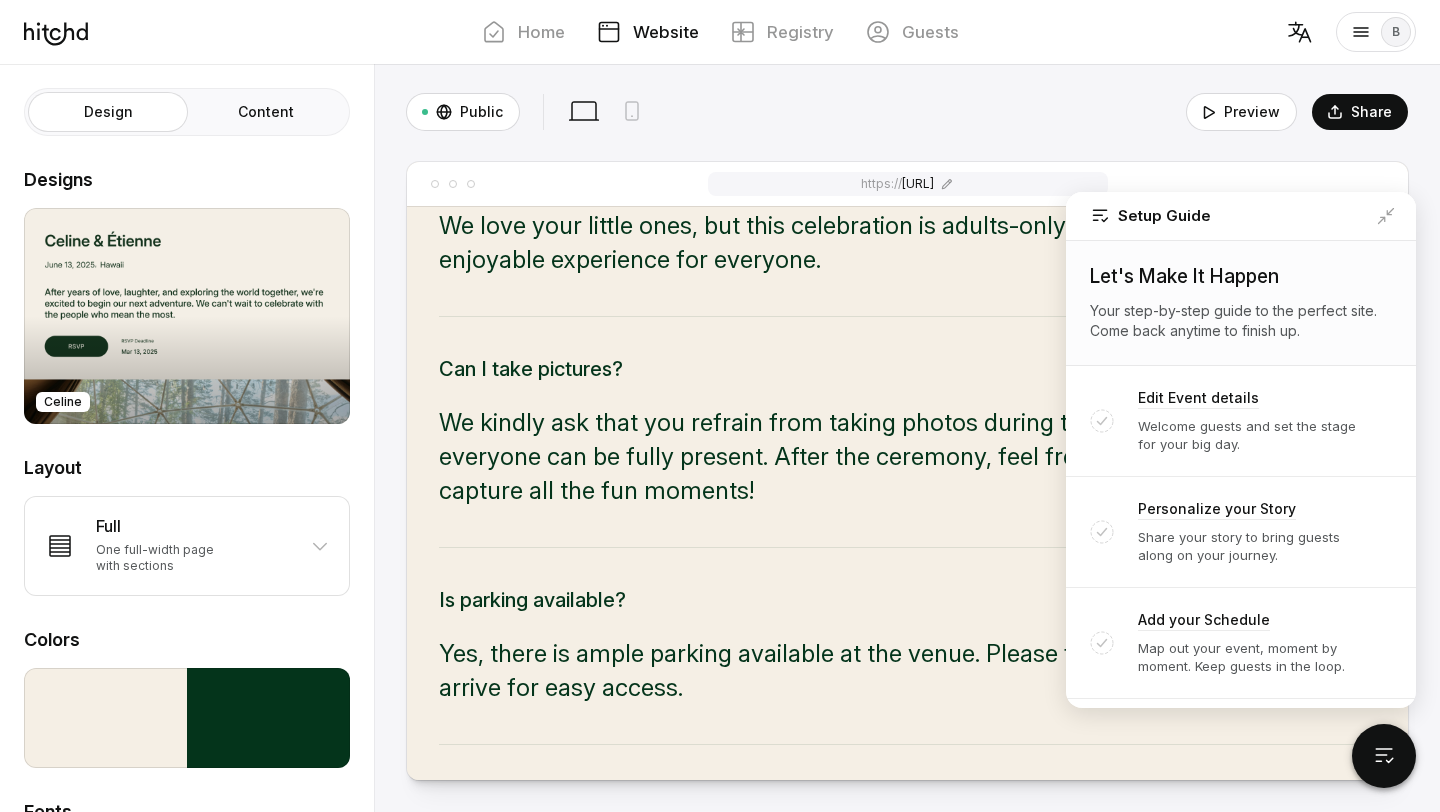 click on "Content" at bounding box center (266, 112) 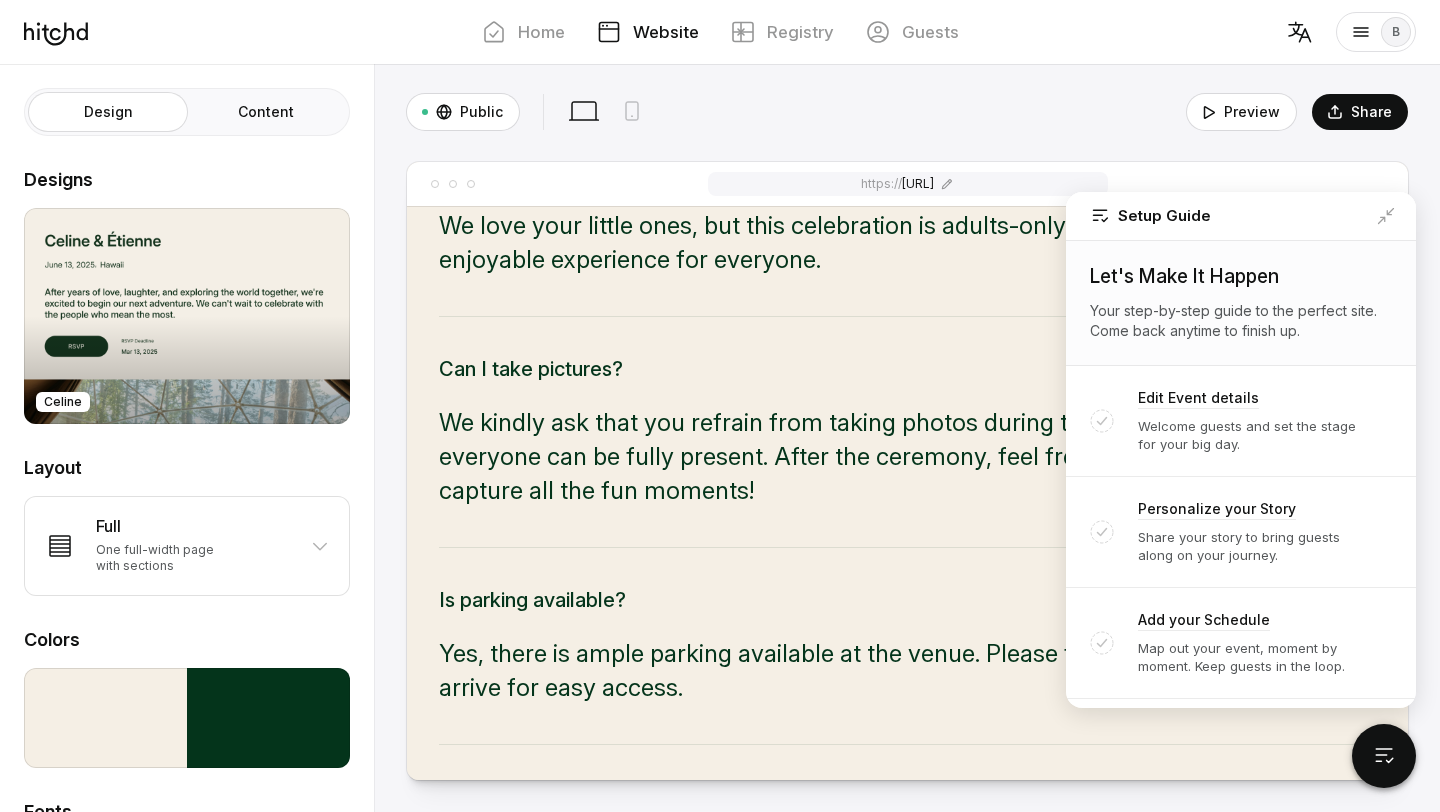 click on "Content" at bounding box center (29, 93) 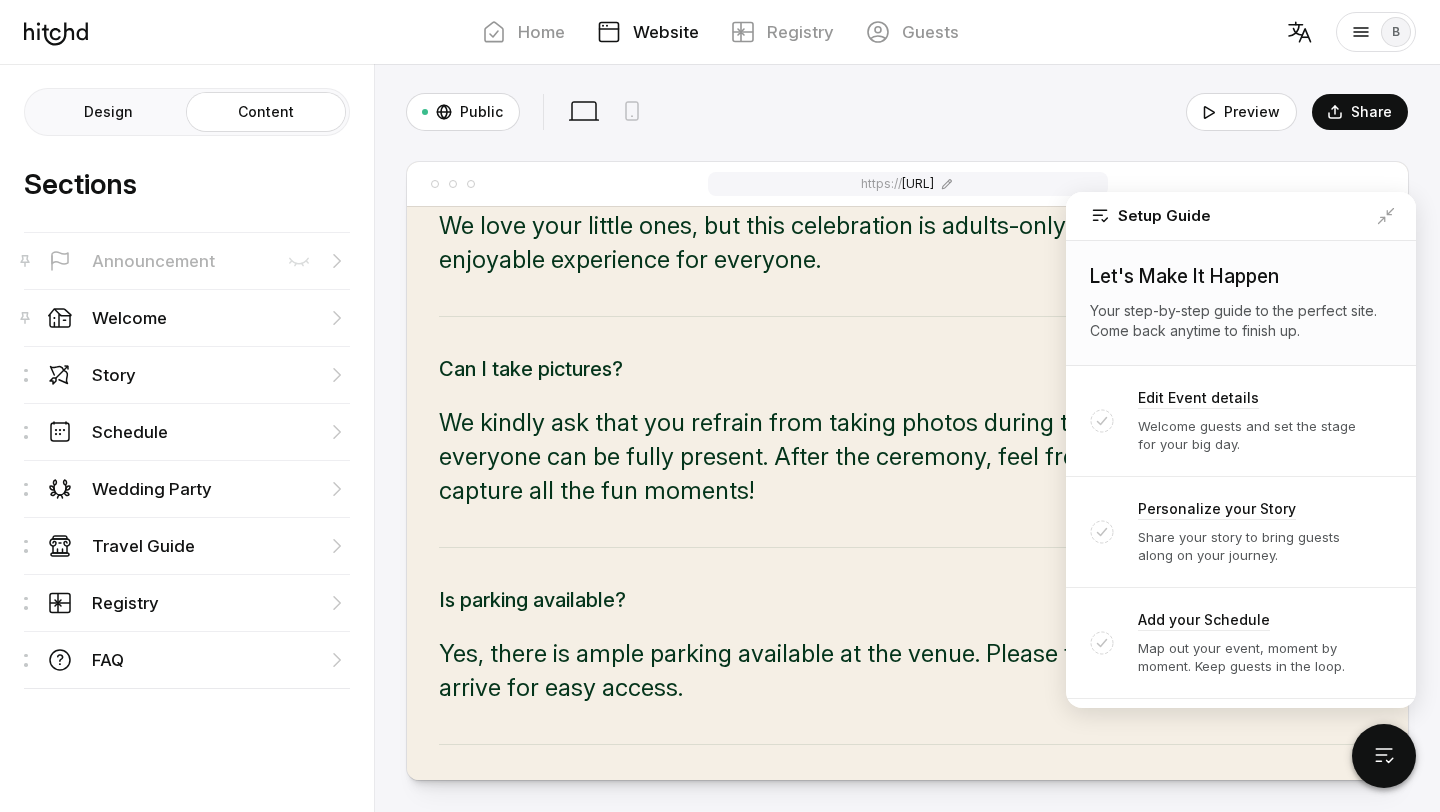 click on "Design" at bounding box center [108, 112] 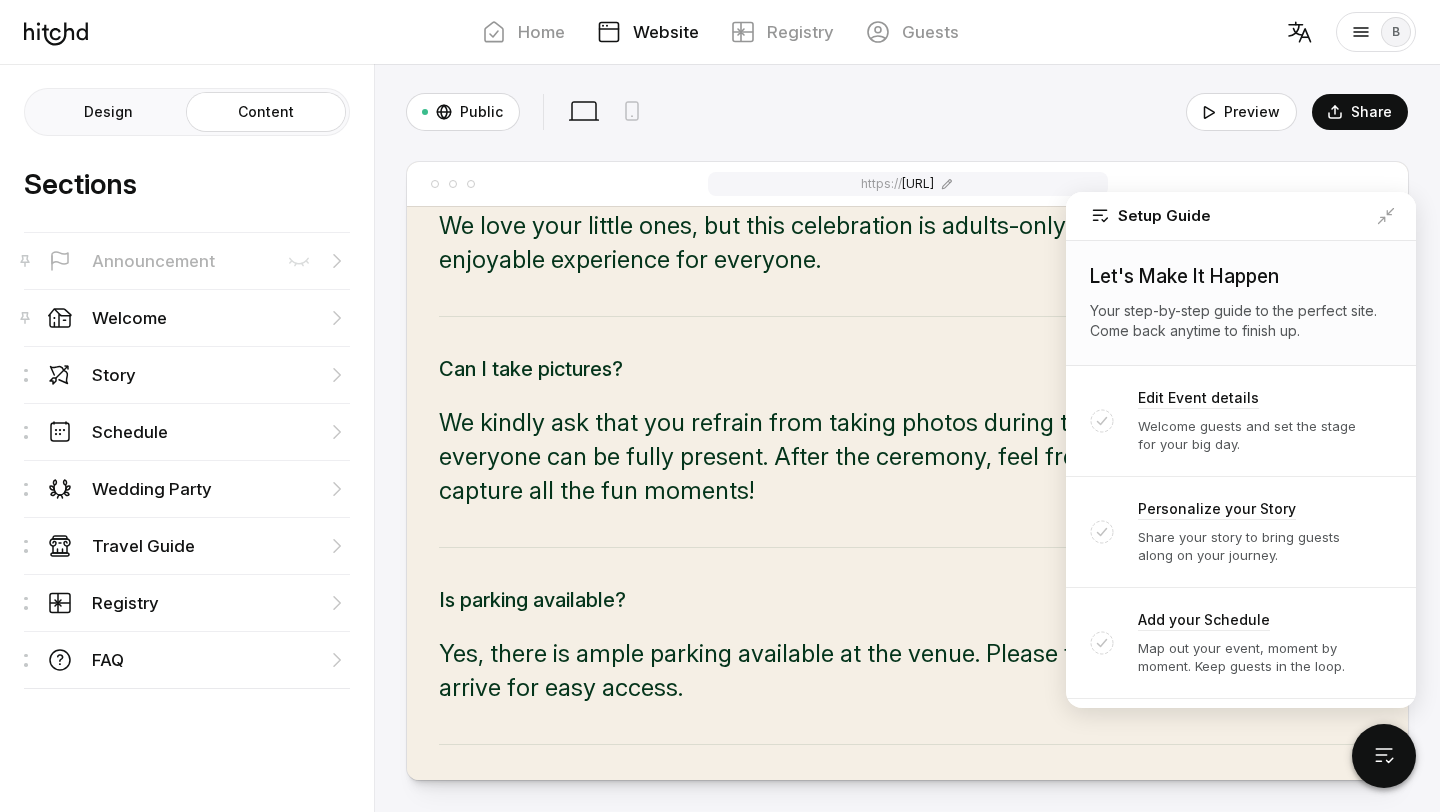 click on "Design" at bounding box center (29, 93) 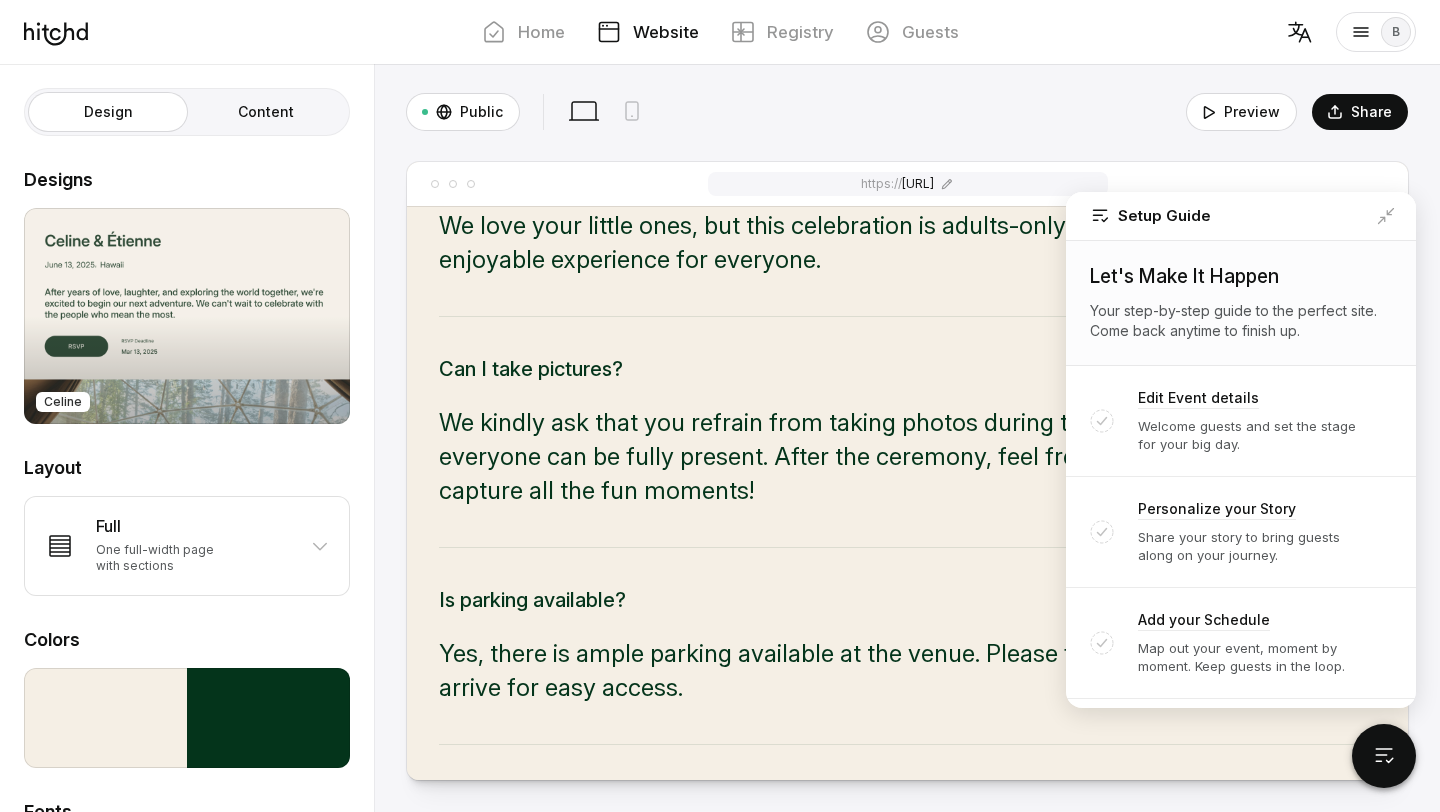 click on "Celine" at bounding box center (187, 316) 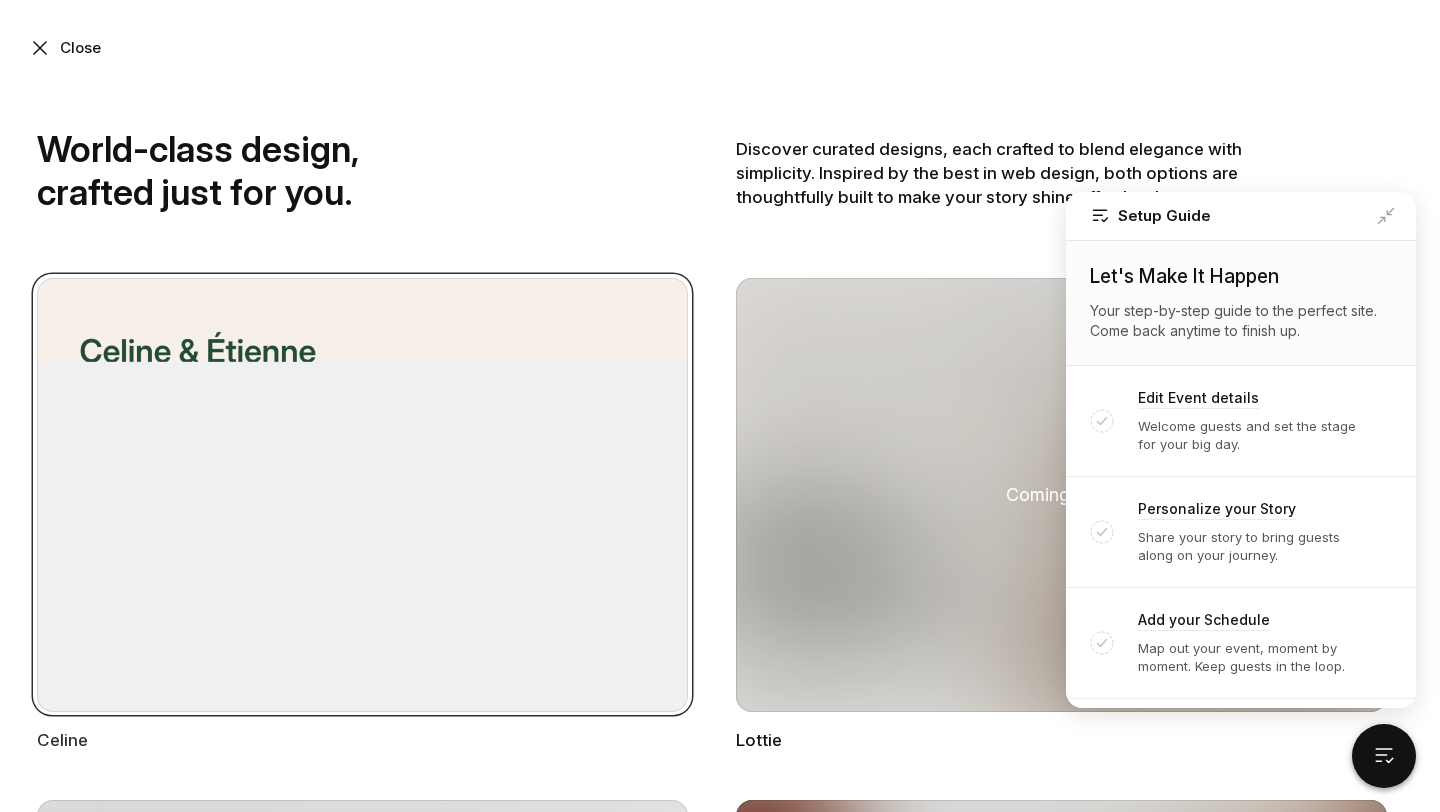 scroll, scrollTop: 449, scrollLeft: 0, axis: vertical 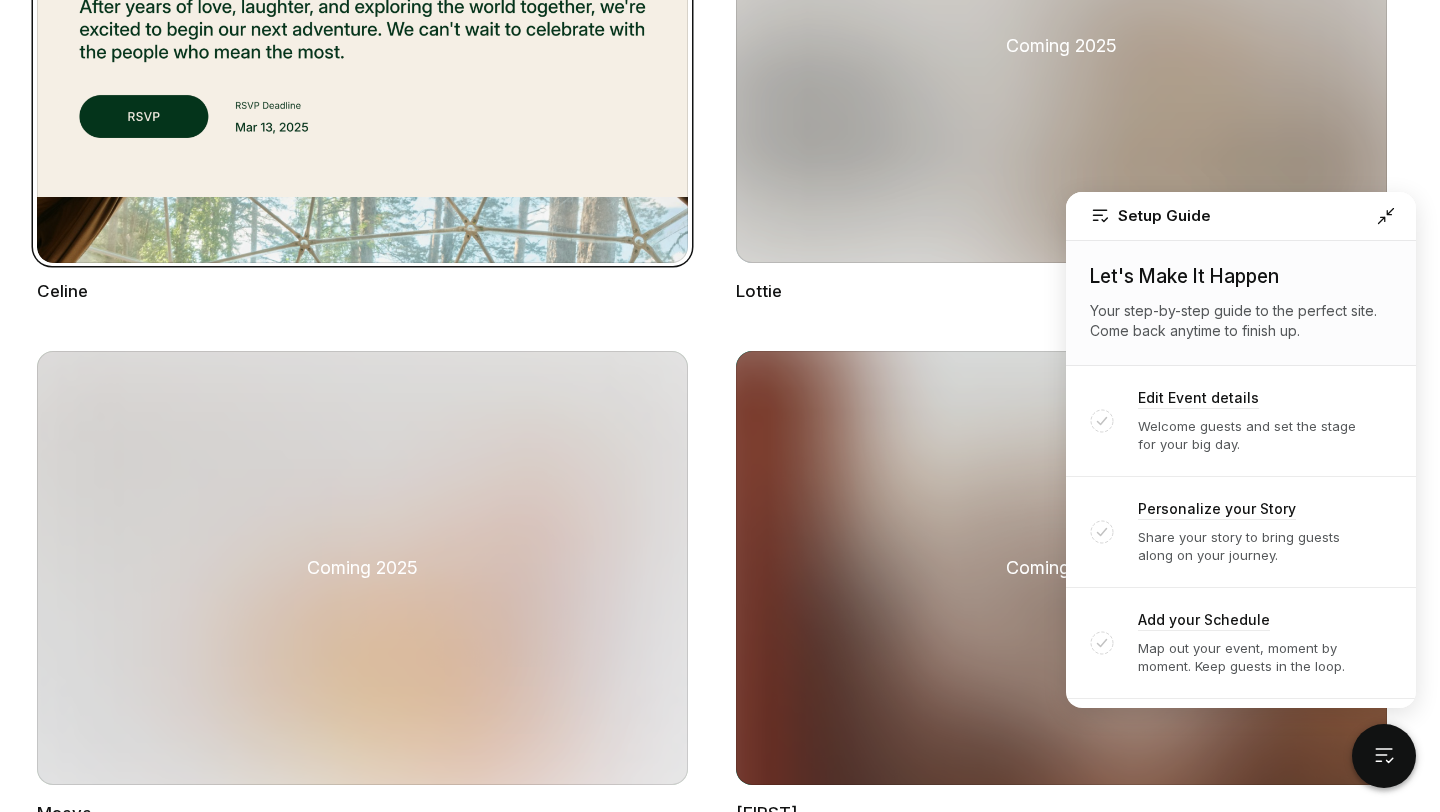 click at bounding box center (1386, 216) 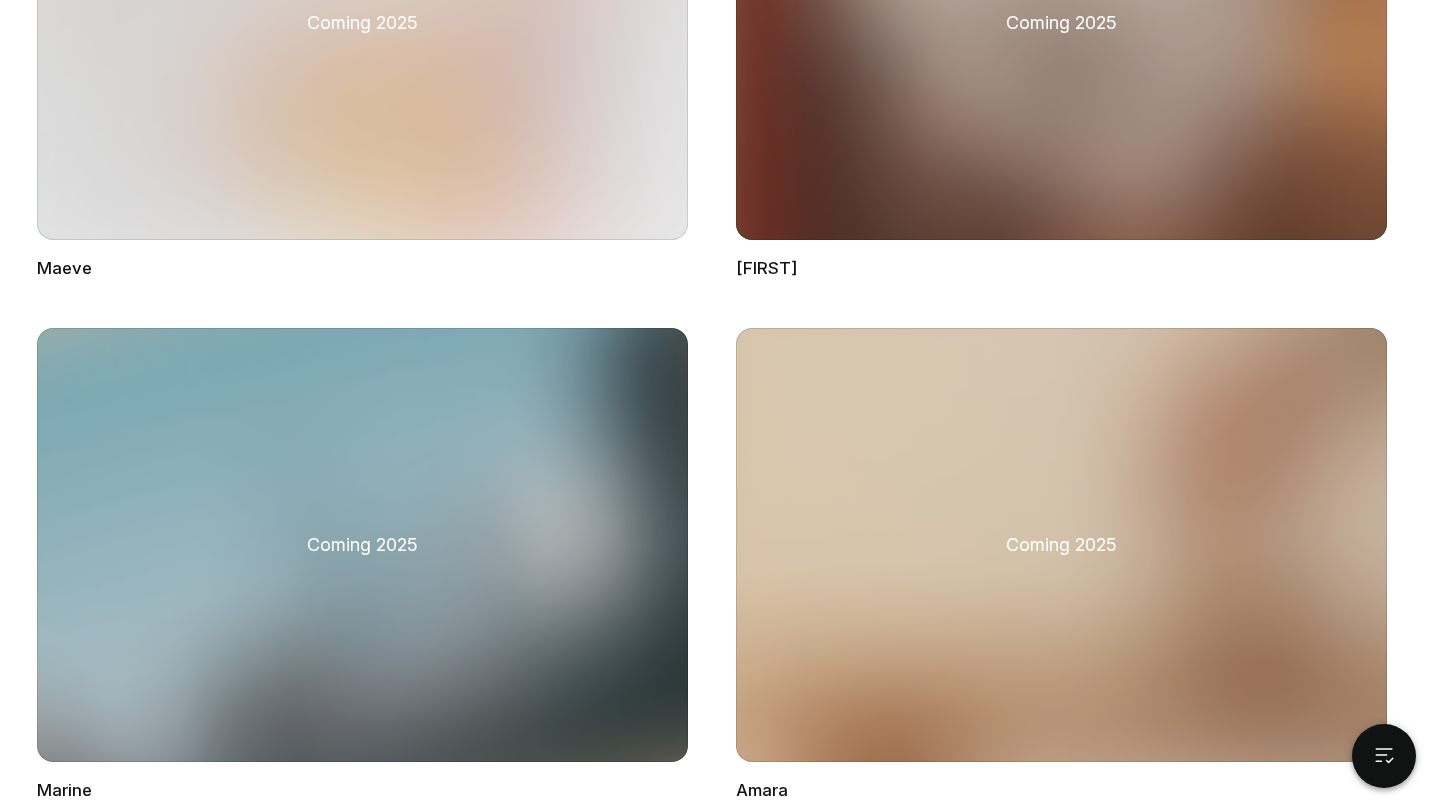 scroll, scrollTop: 1149, scrollLeft: 0, axis: vertical 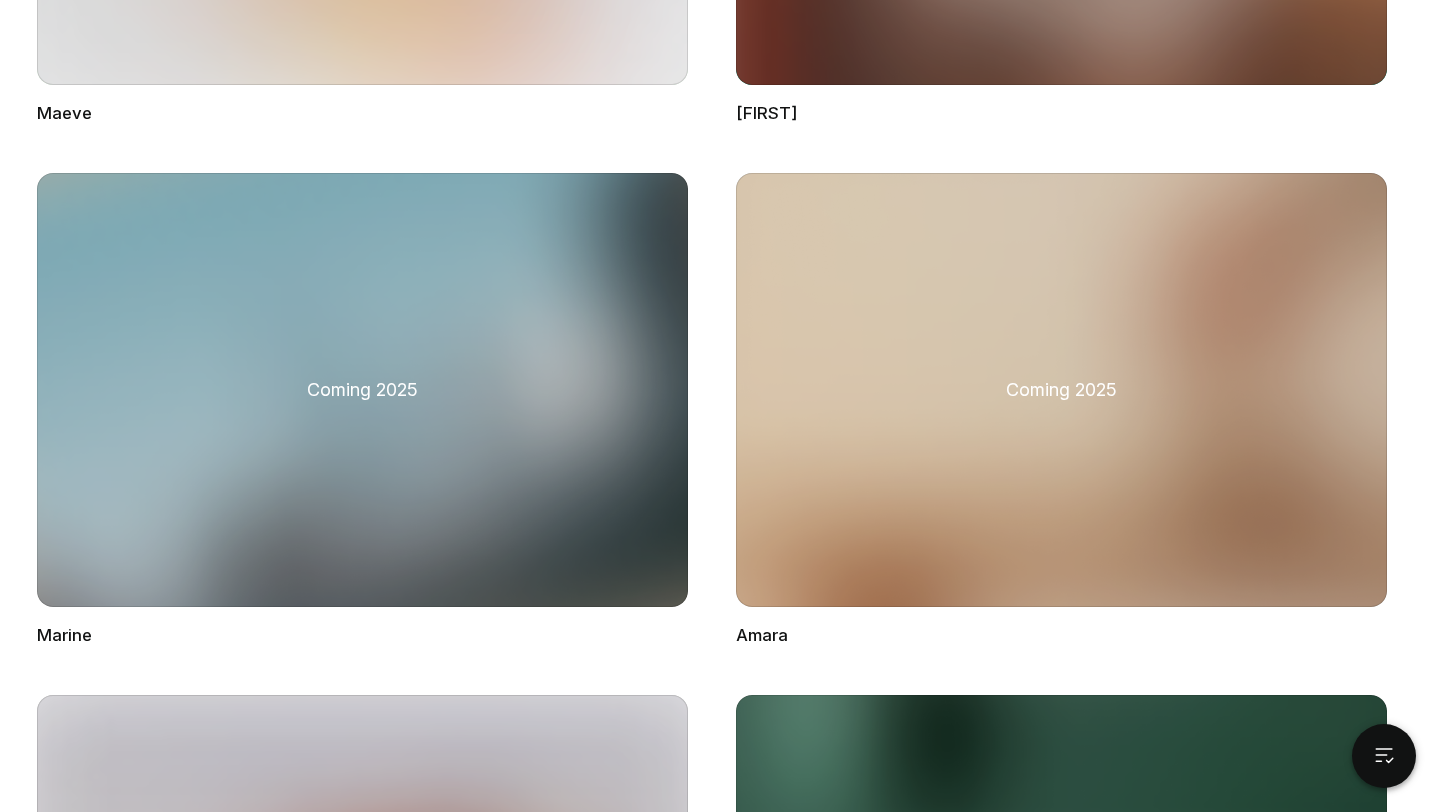 click on "[FIRST]
Coming [YEAR]
[FIRST]
Coming [YEAR]
[FIRST]
Coming [YEAR]
[FIRST]" at bounding box center (720, 410) 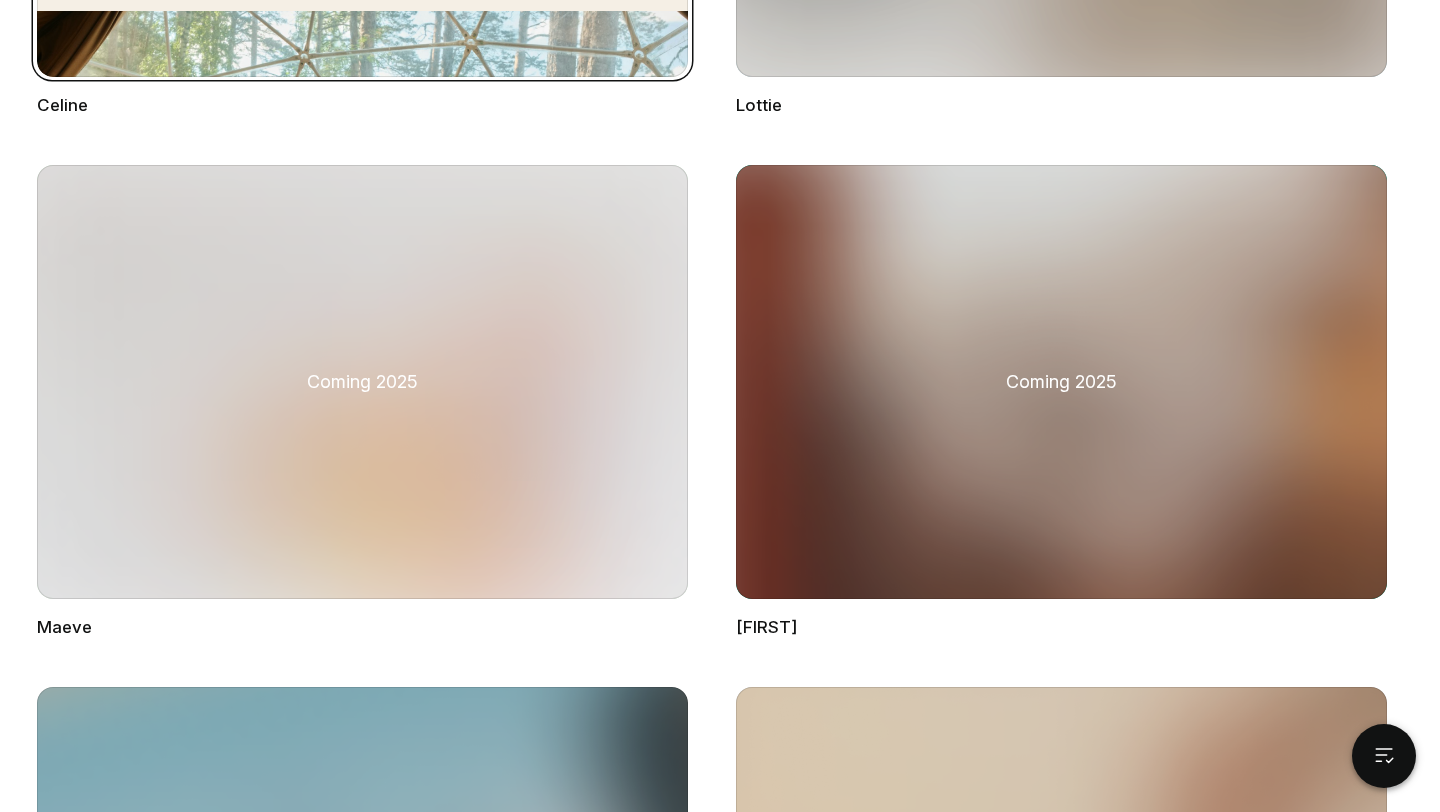 scroll, scrollTop: 0, scrollLeft: 0, axis: both 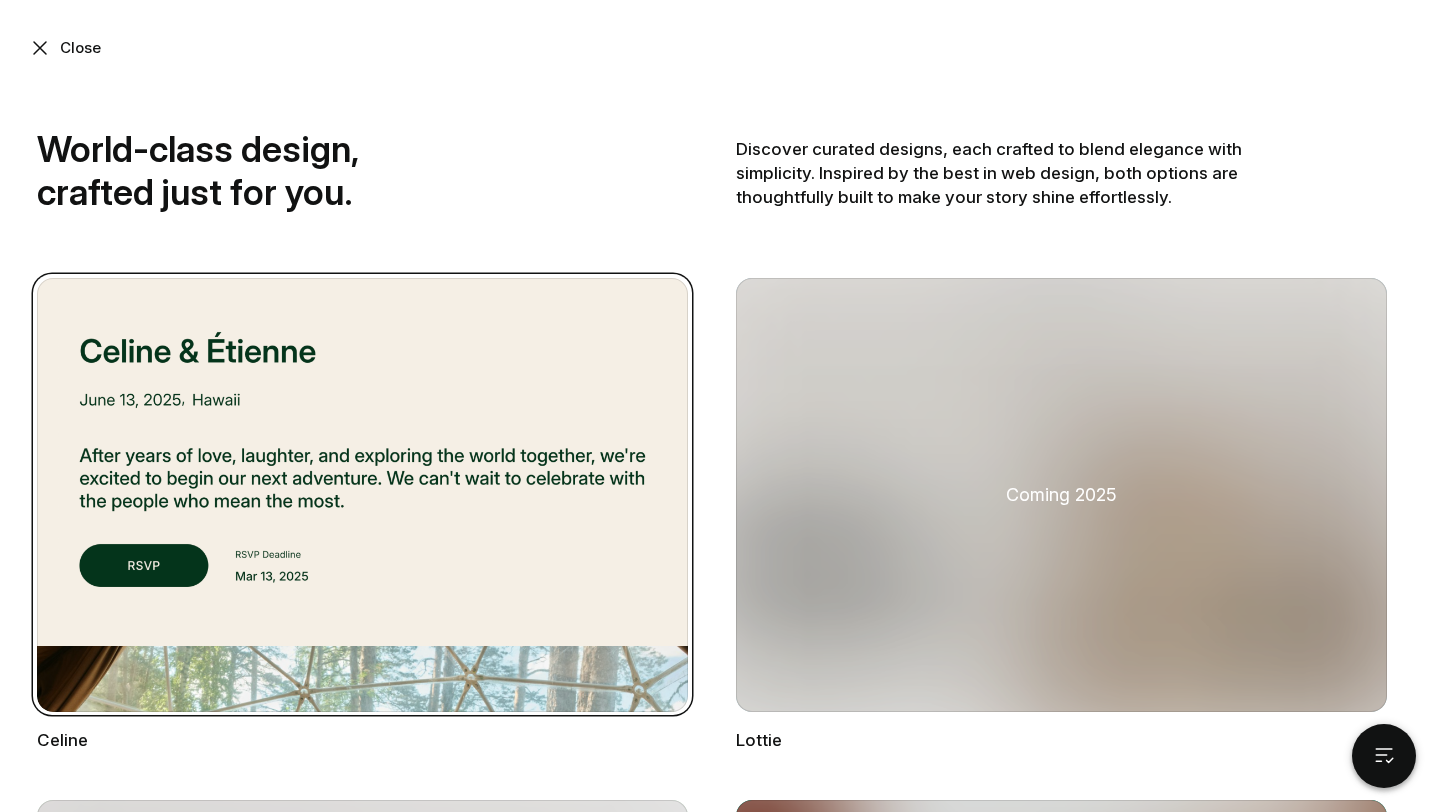click on "[FIRST]
Coming [YEAR]
[FIRST]
Coming [YEAR]
[FIRST]
Coming [YEAR]
[FIRST]" at bounding box center (720, 1559) 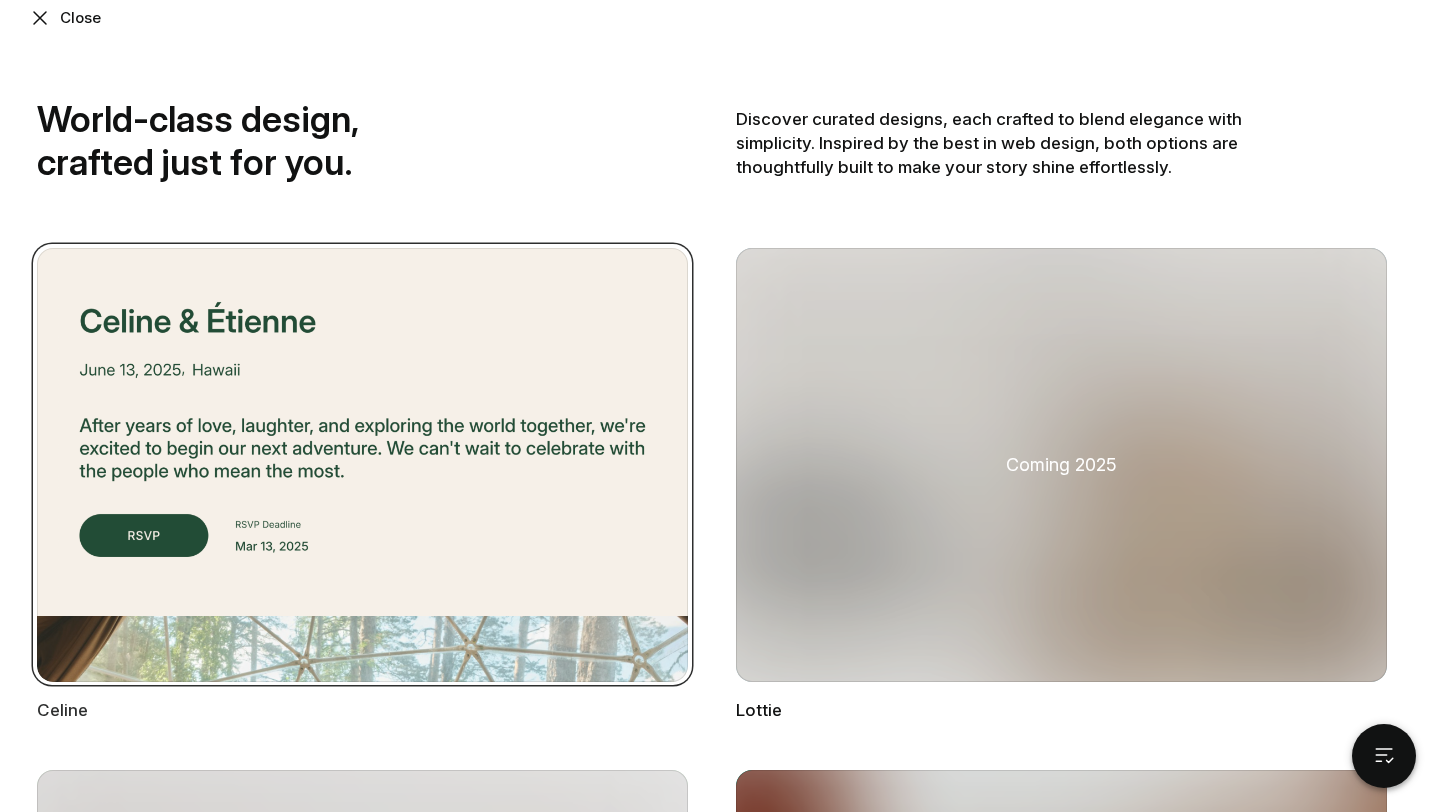 scroll, scrollTop: 0, scrollLeft: 0, axis: both 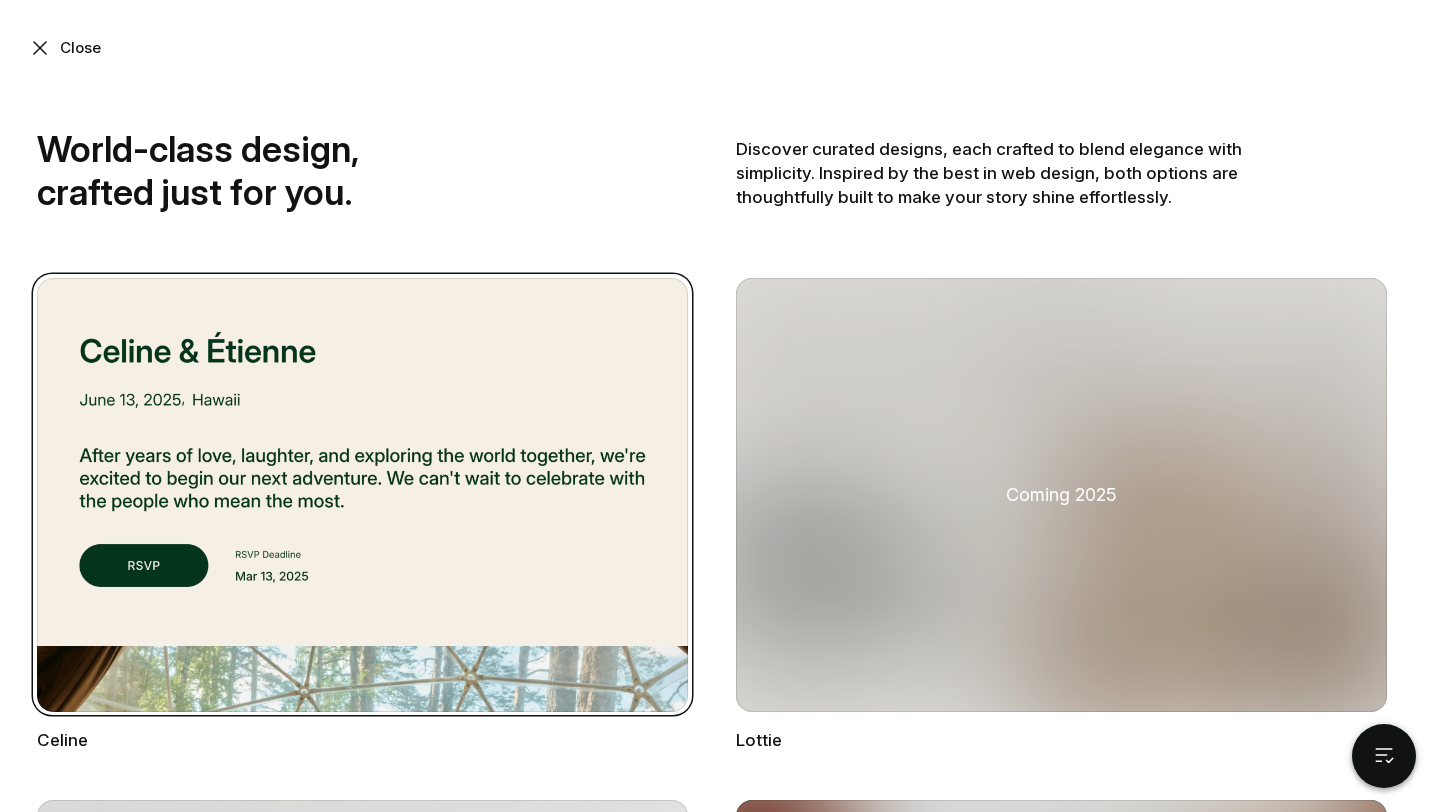 click at bounding box center (40, 48) 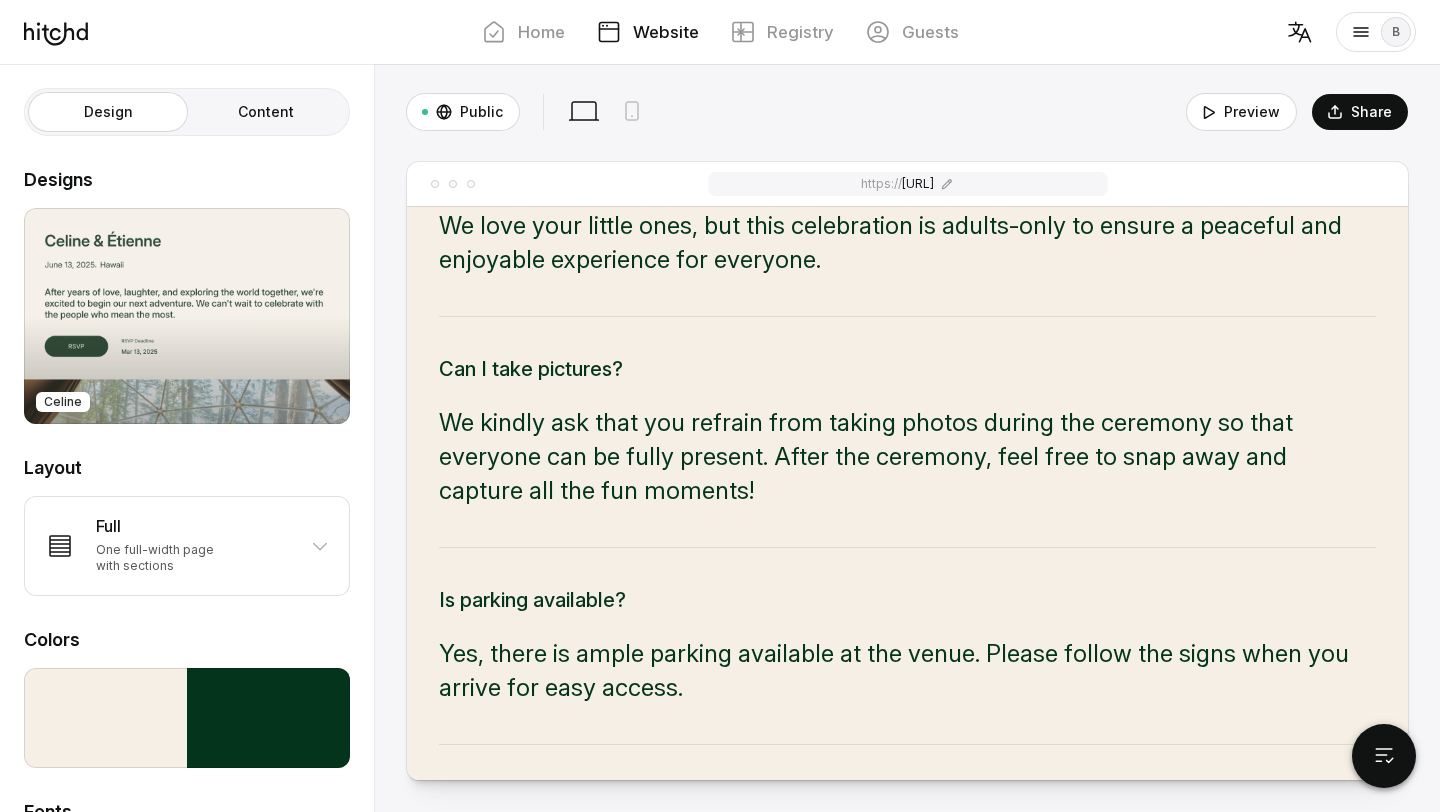 scroll, scrollTop: 152, scrollLeft: 0, axis: vertical 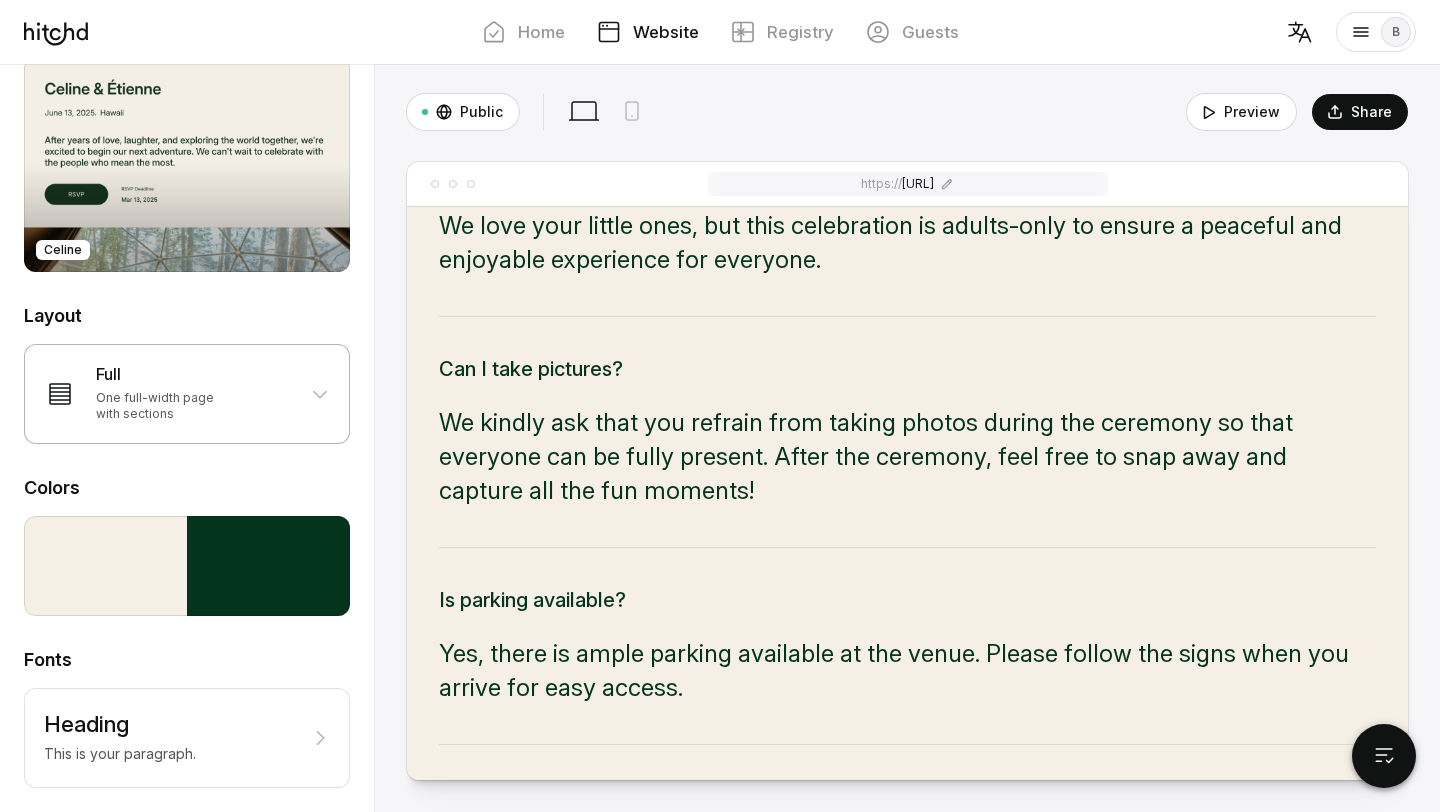 click at bounding box center [320, 394] 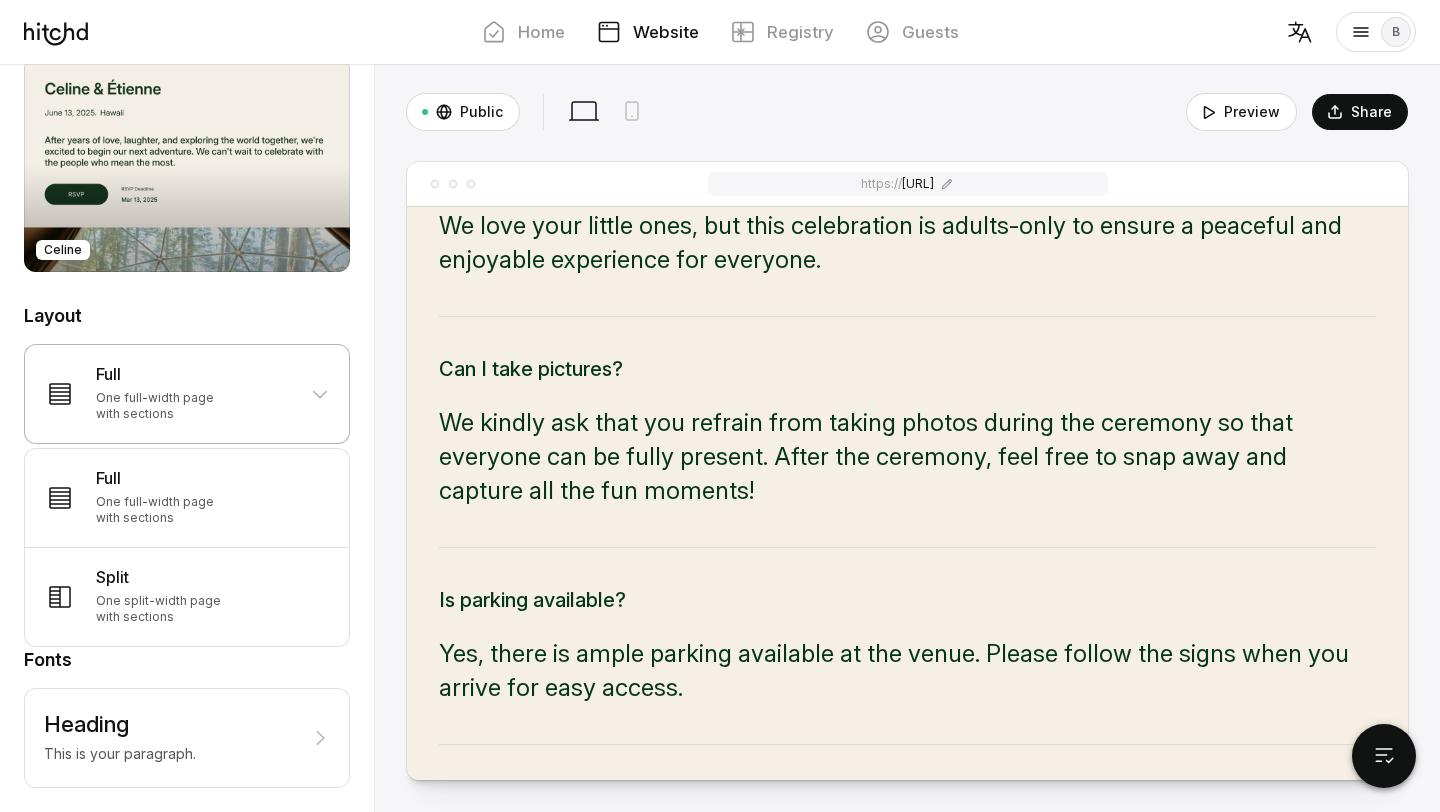 click at bounding box center [320, 394] 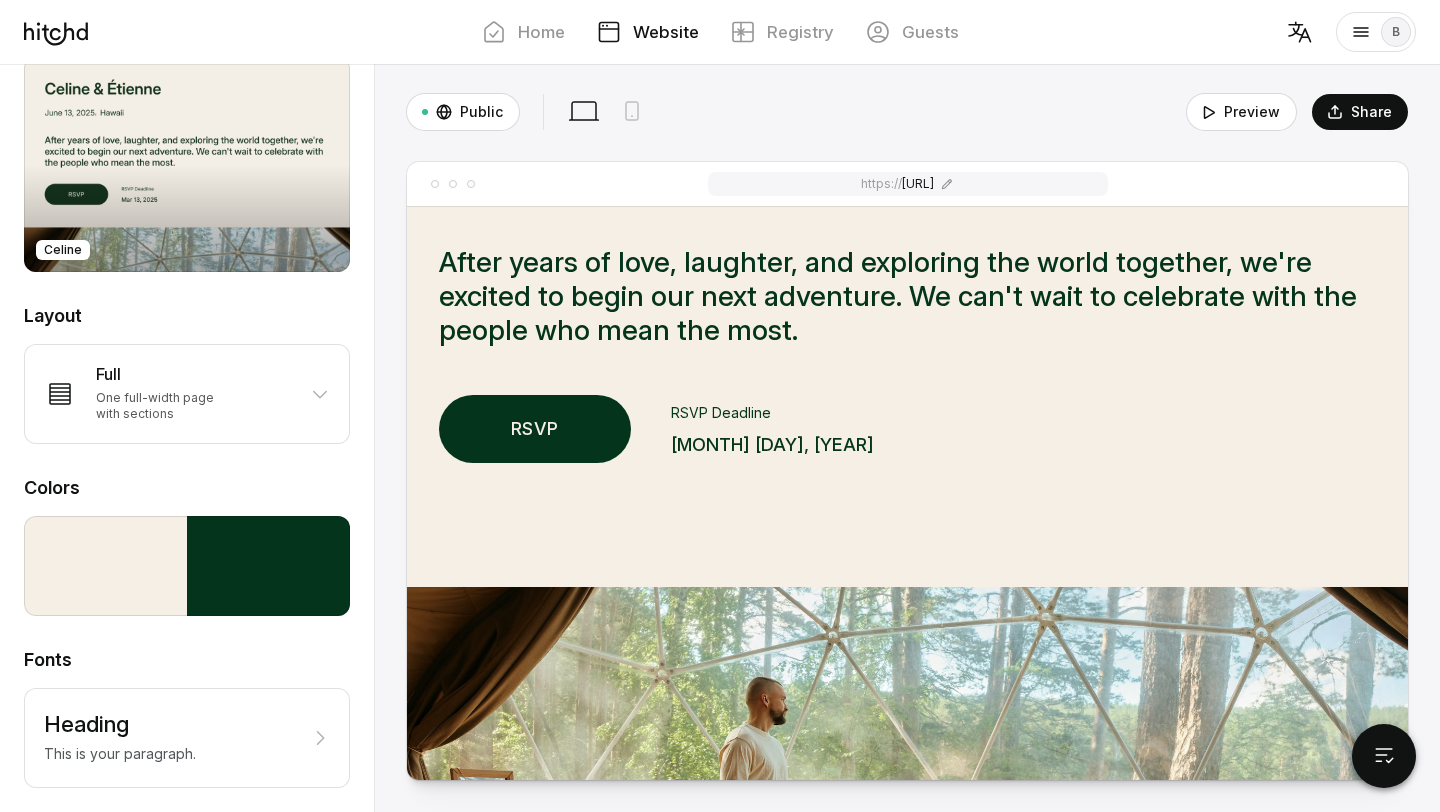 scroll, scrollTop: 378, scrollLeft: 0, axis: vertical 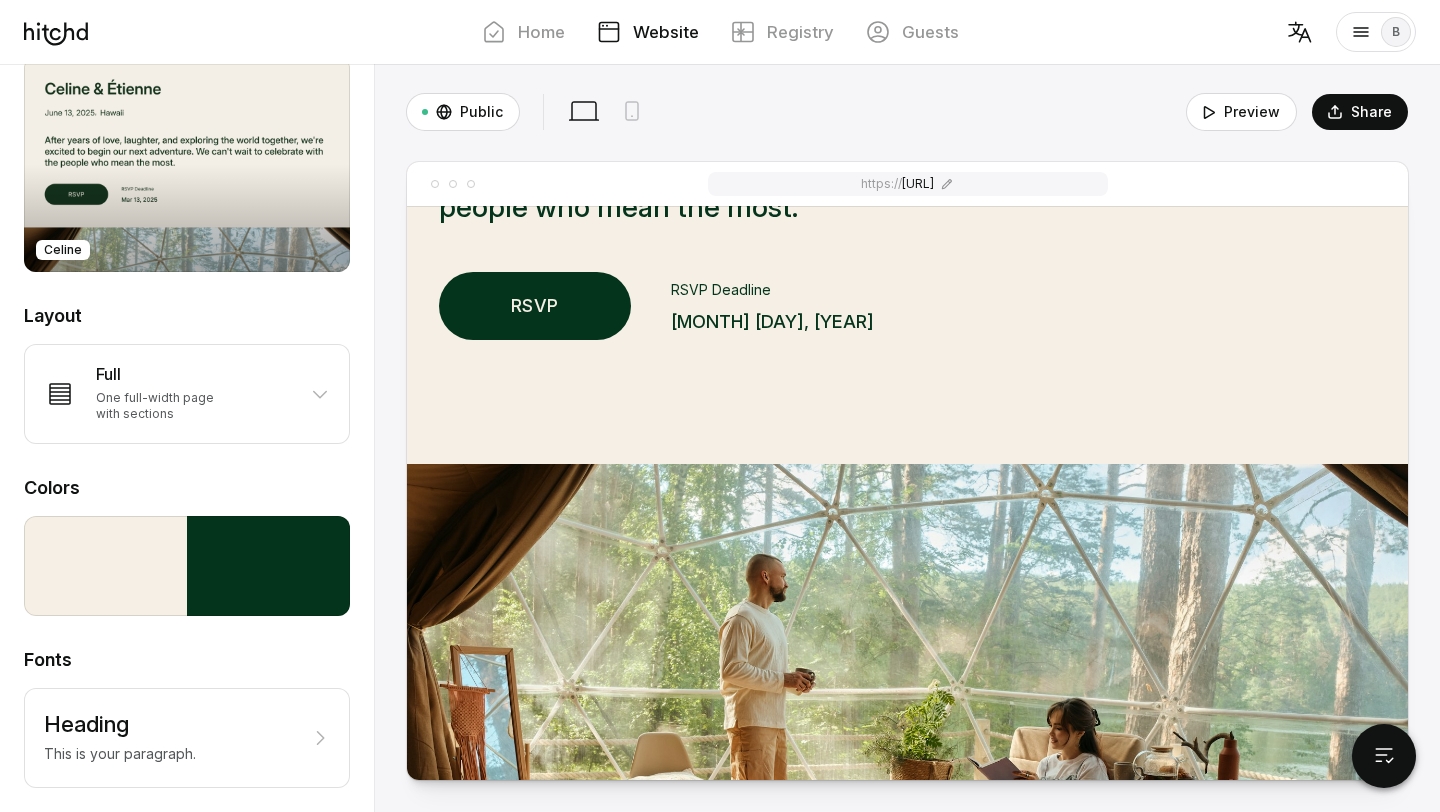 click at bounding box center (907, 756) 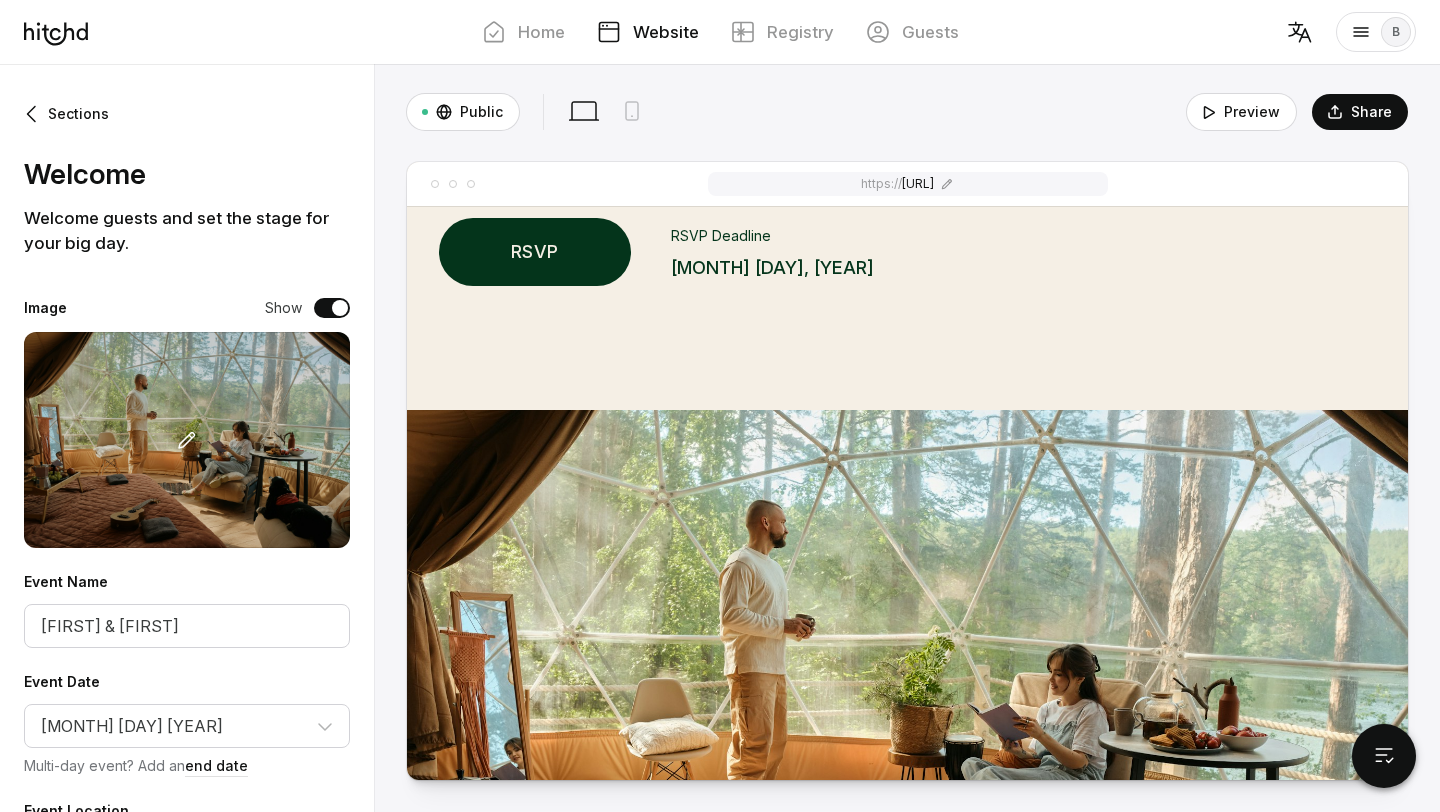 scroll, scrollTop: 316, scrollLeft: 0, axis: vertical 